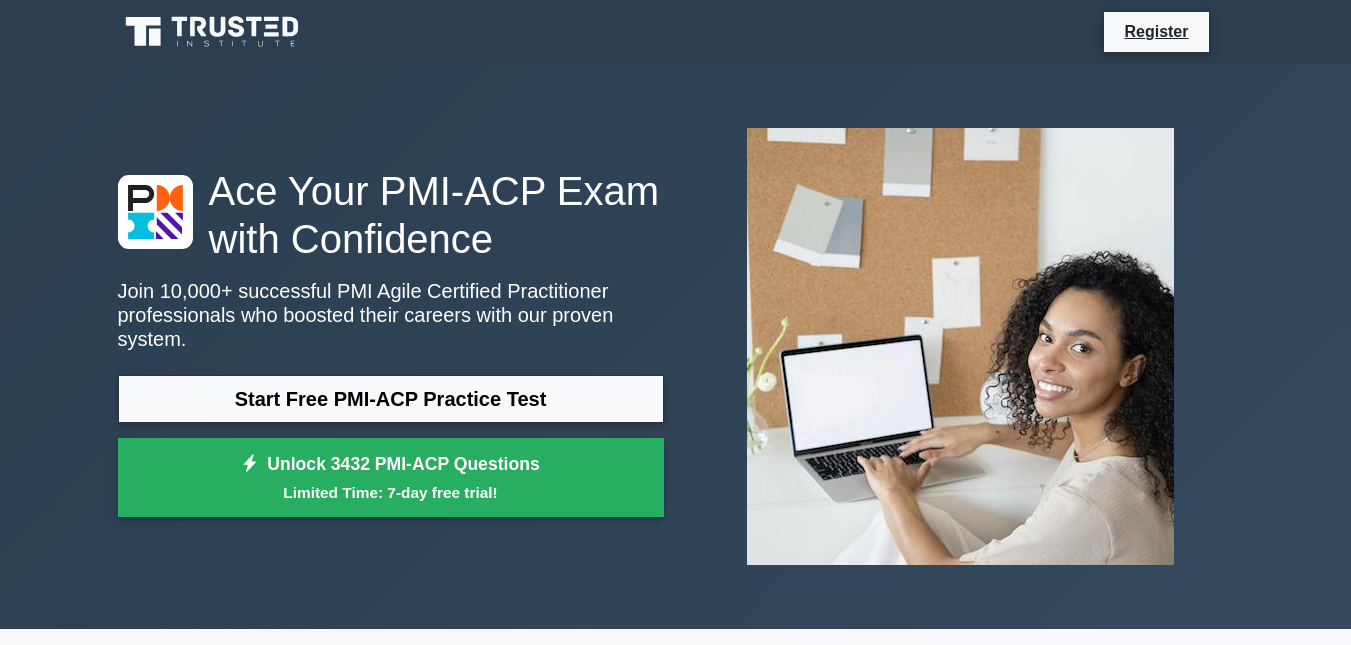 scroll, scrollTop: 0, scrollLeft: 0, axis: both 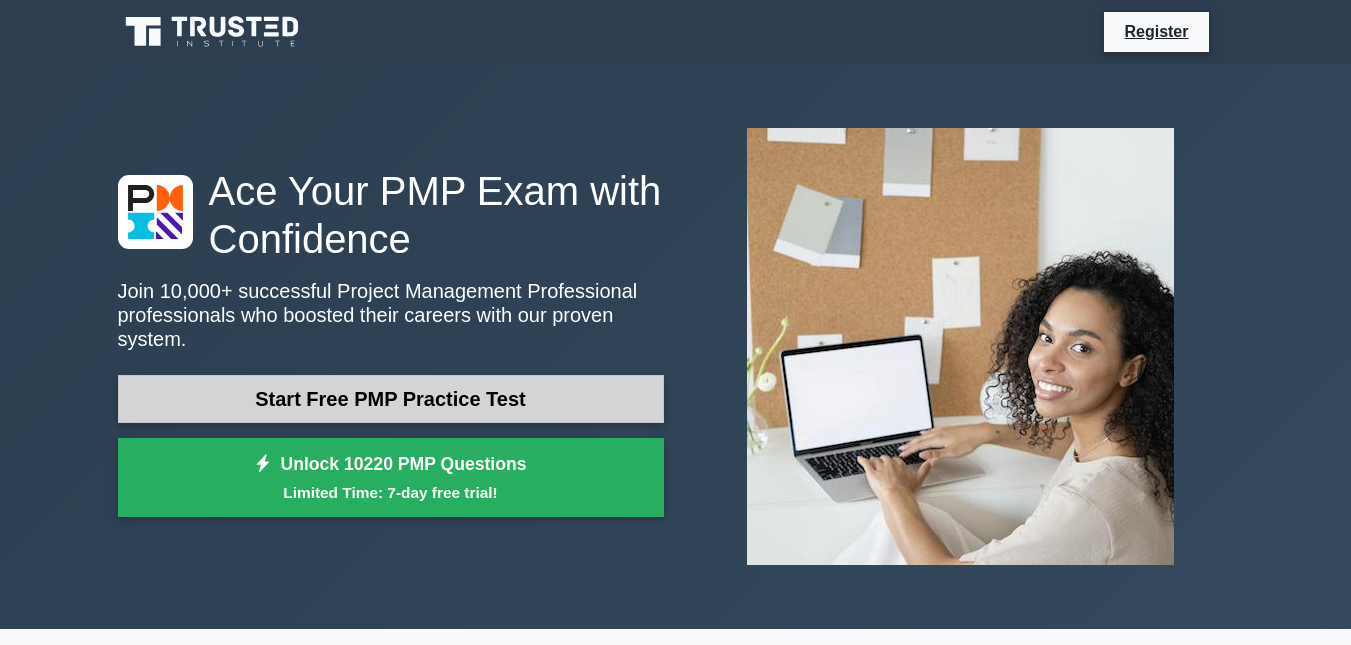 click on "Start Free PMP Practice Test" at bounding box center (391, 399) 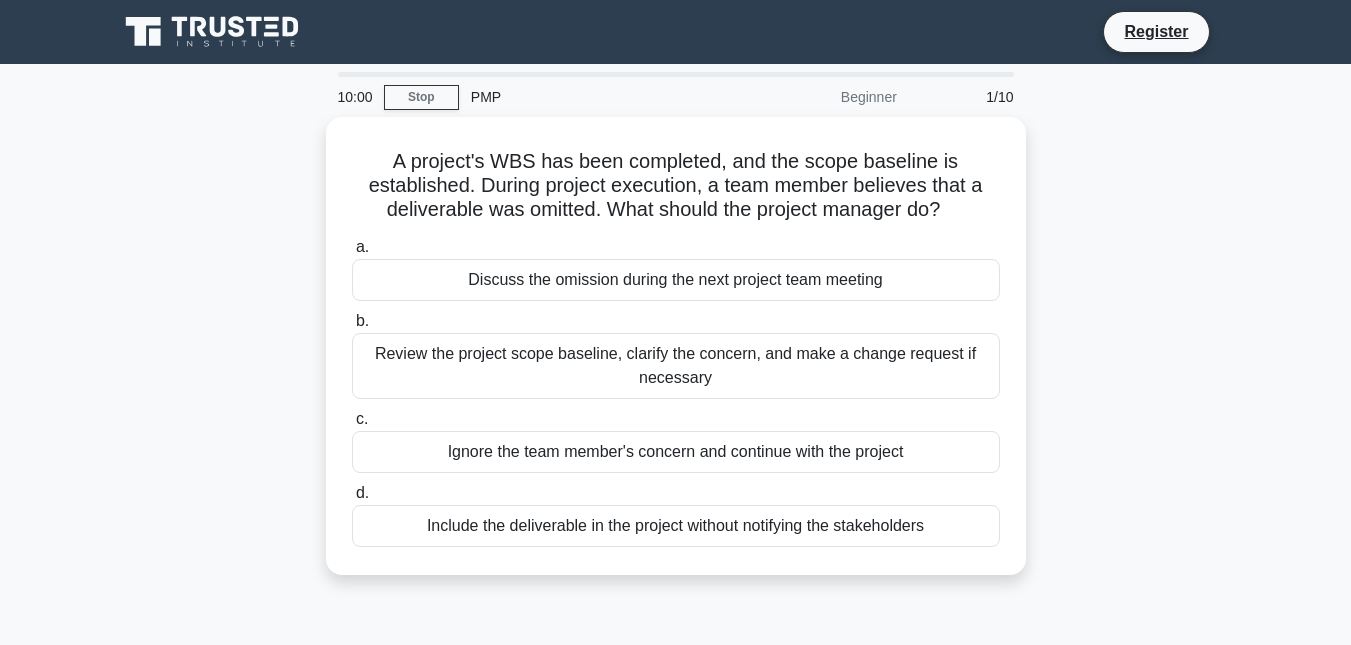 scroll, scrollTop: 0, scrollLeft: 0, axis: both 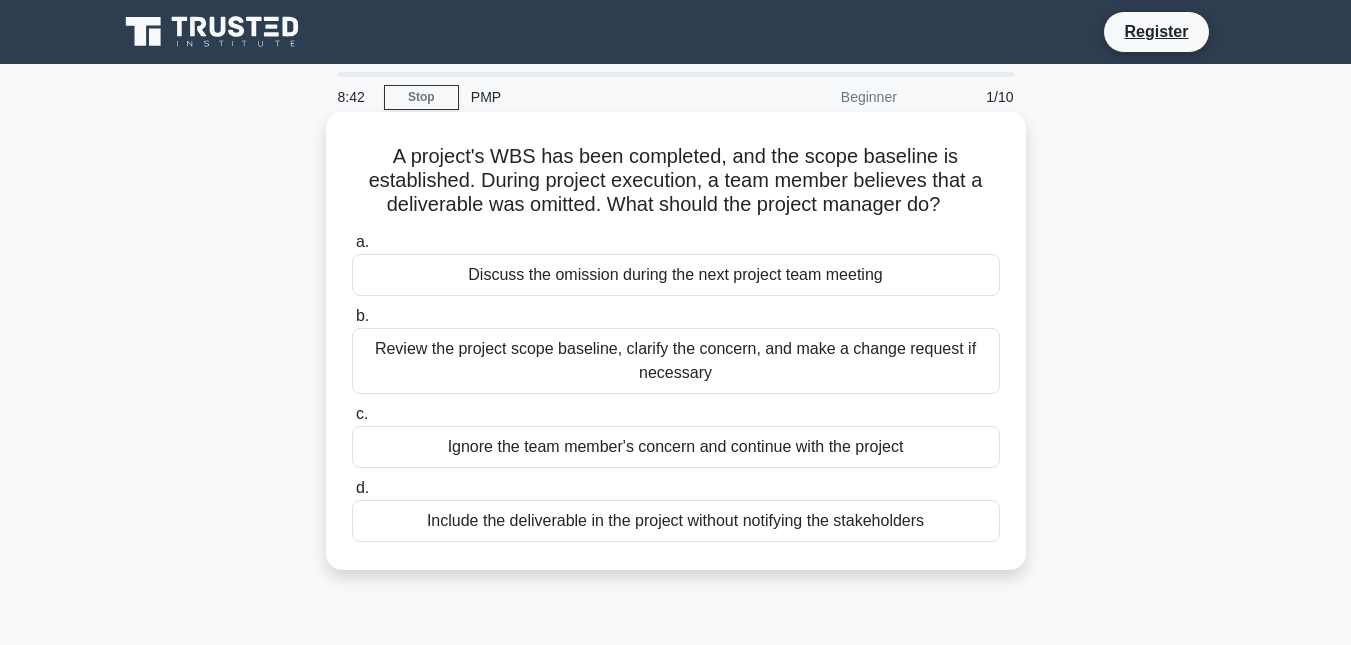 click on "Include the deliverable in the project without notifying the stakeholders" at bounding box center [676, 521] 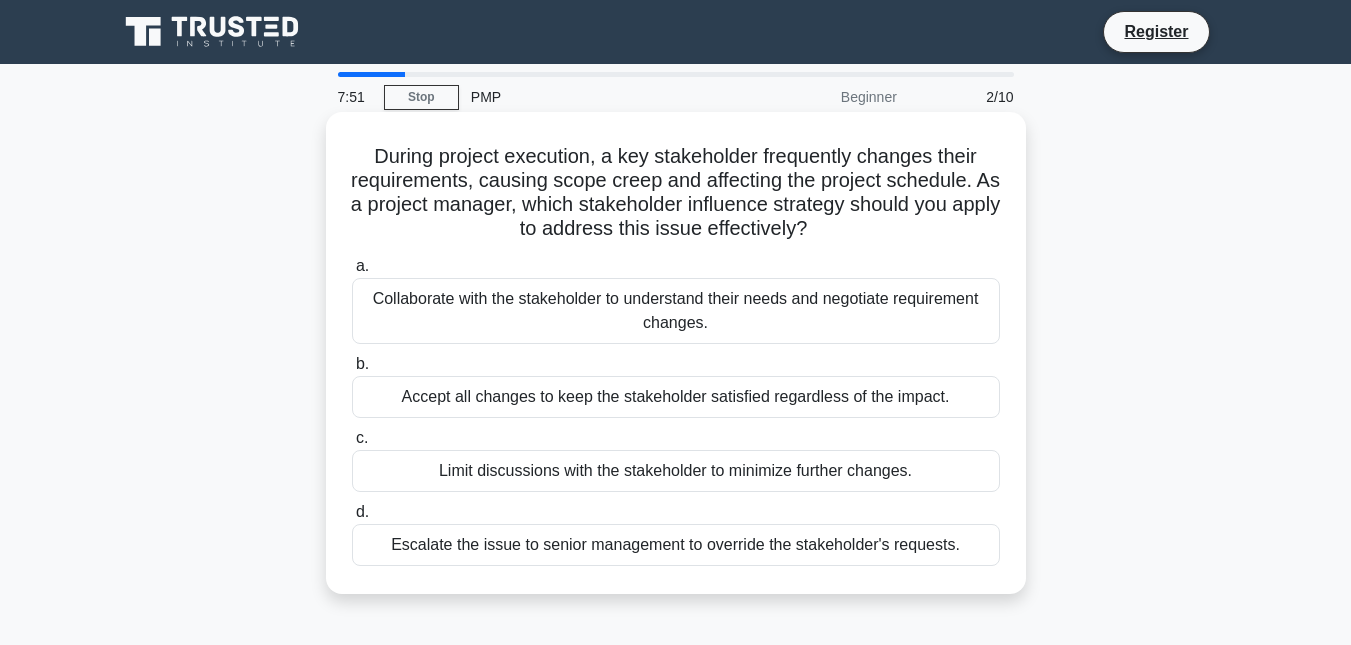 click on "Limit discussions with the stakeholder to minimize further changes." at bounding box center (676, 471) 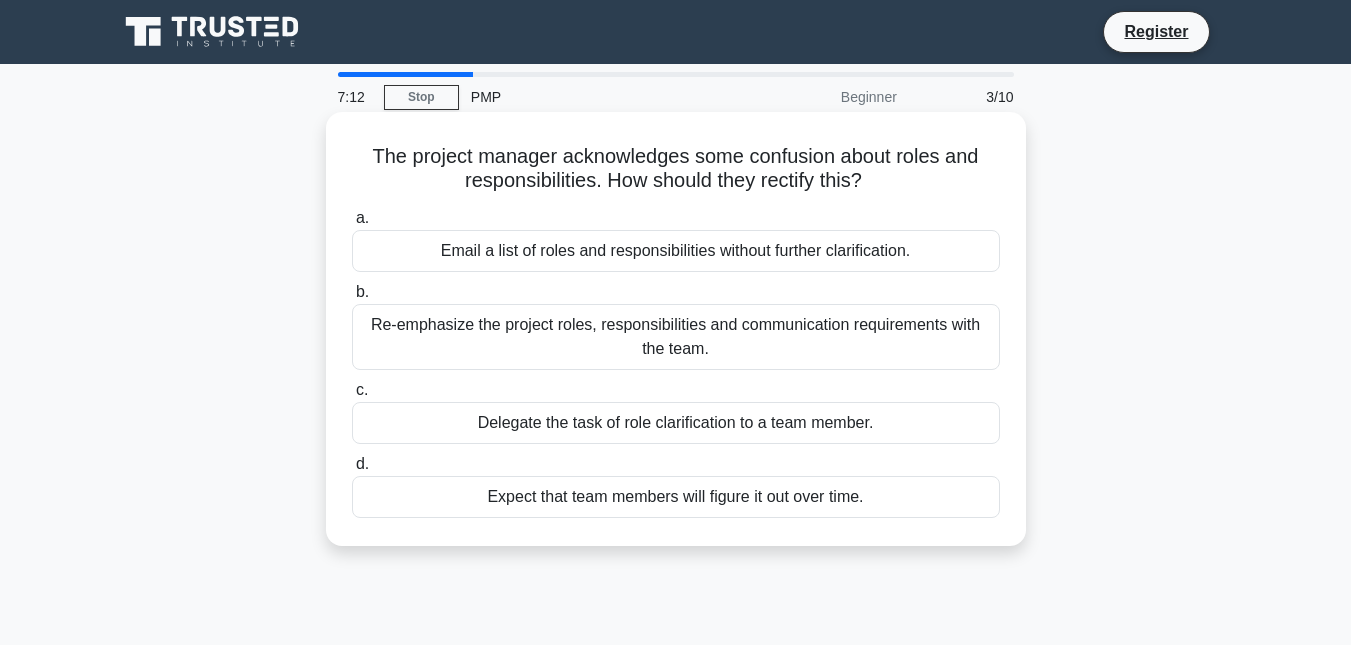 click on "Re-emphasize the project roles, responsibilities and communication requirements with the team." at bounding box center (676, 337) 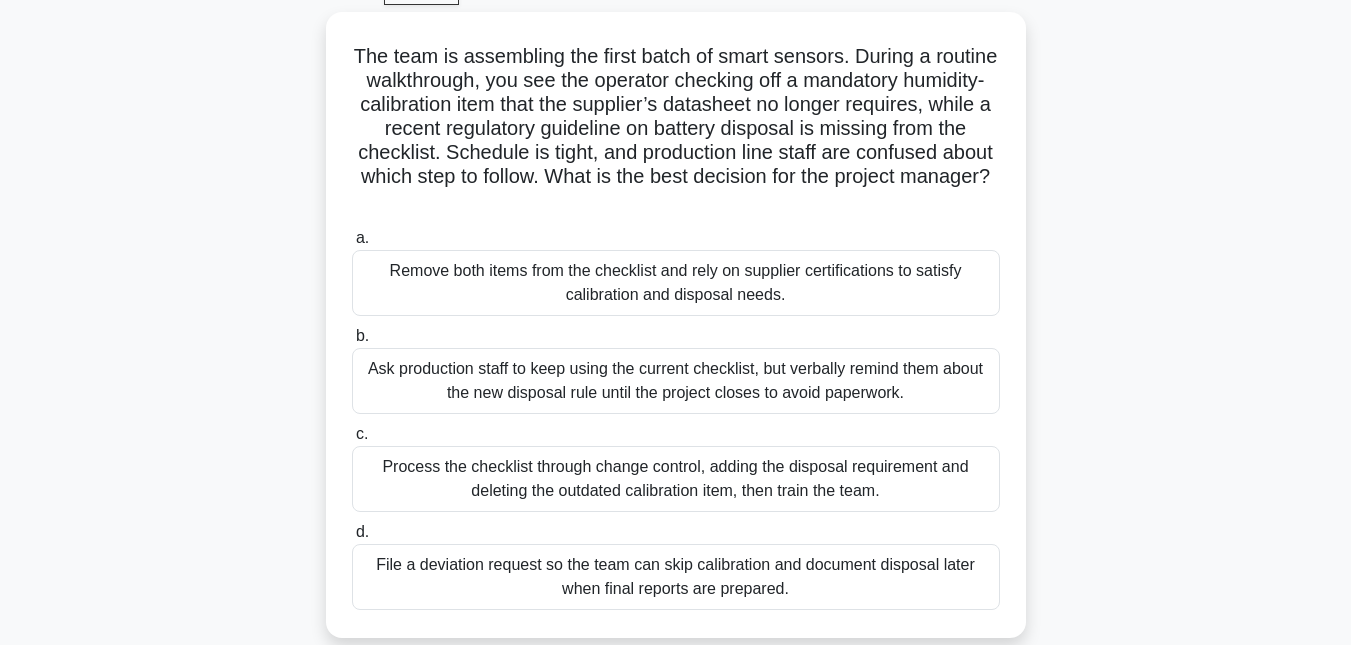 scroll, scrollTop: 107, scrollLeft: 0, axis: vertical 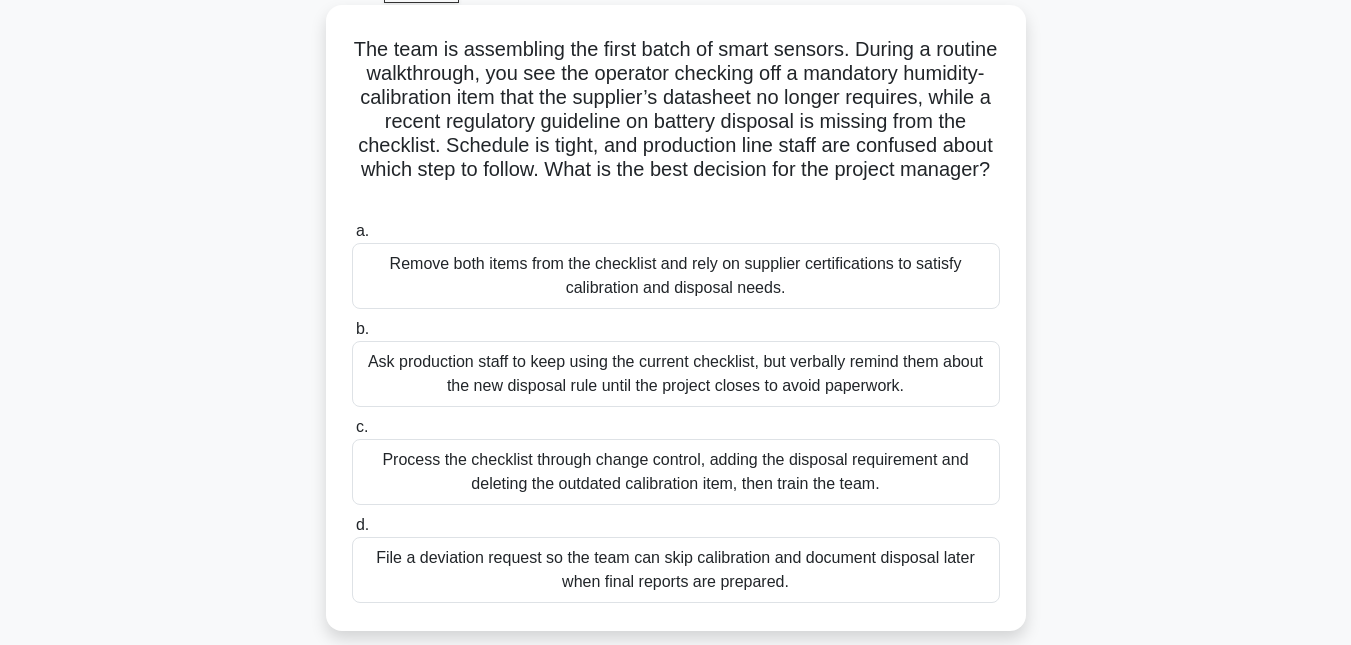 click on "Ask production staff to keep using the current checklist, but verbally remind them about the new disposal rule until the project closes to avoid paperwork." at bounding box center [676, 374] 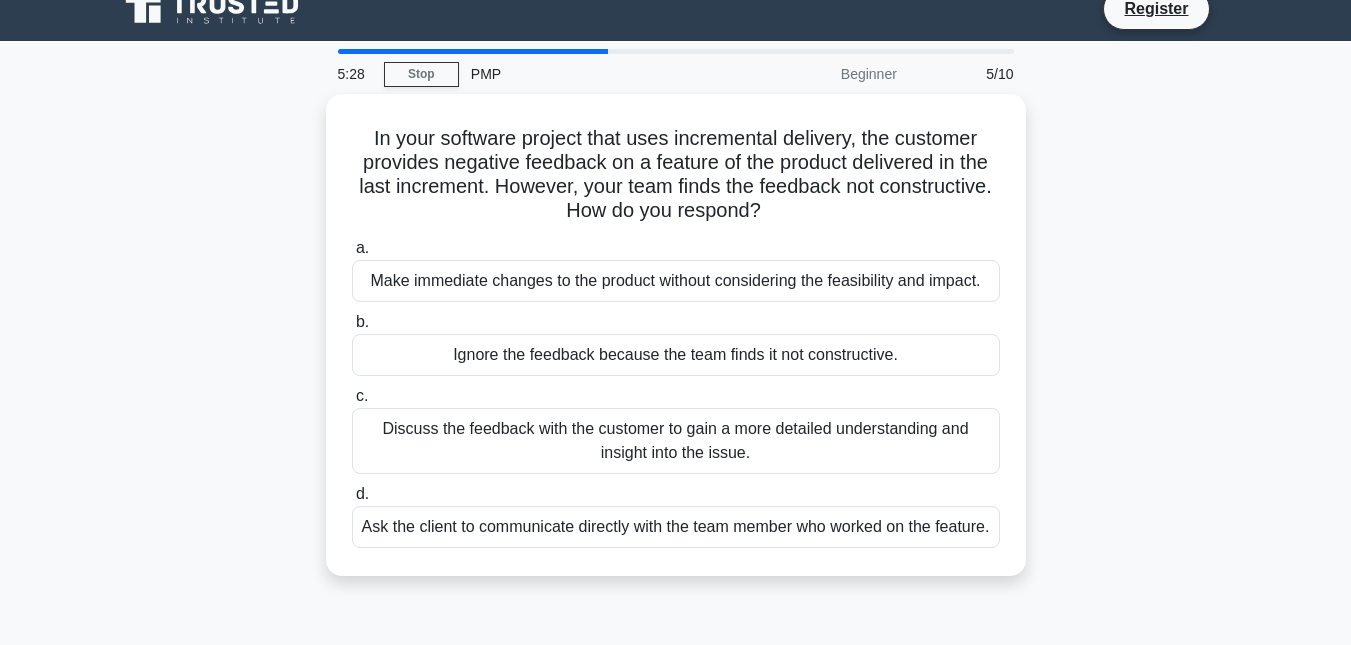 scroll, scrollTop: 0, scrollLeft: 0, axis: both 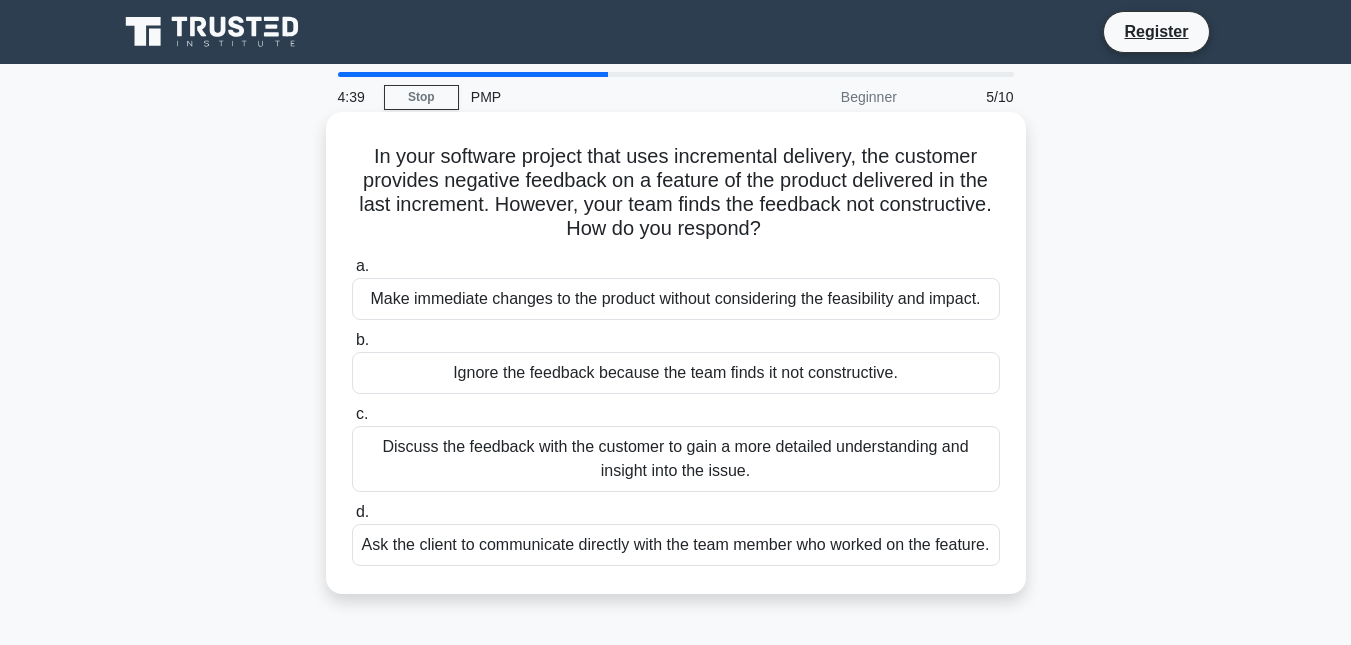 click on "Discuss the feedback with the customer to gain a more detailed understanding and insight into the issue." at bounding box center (676, 459) 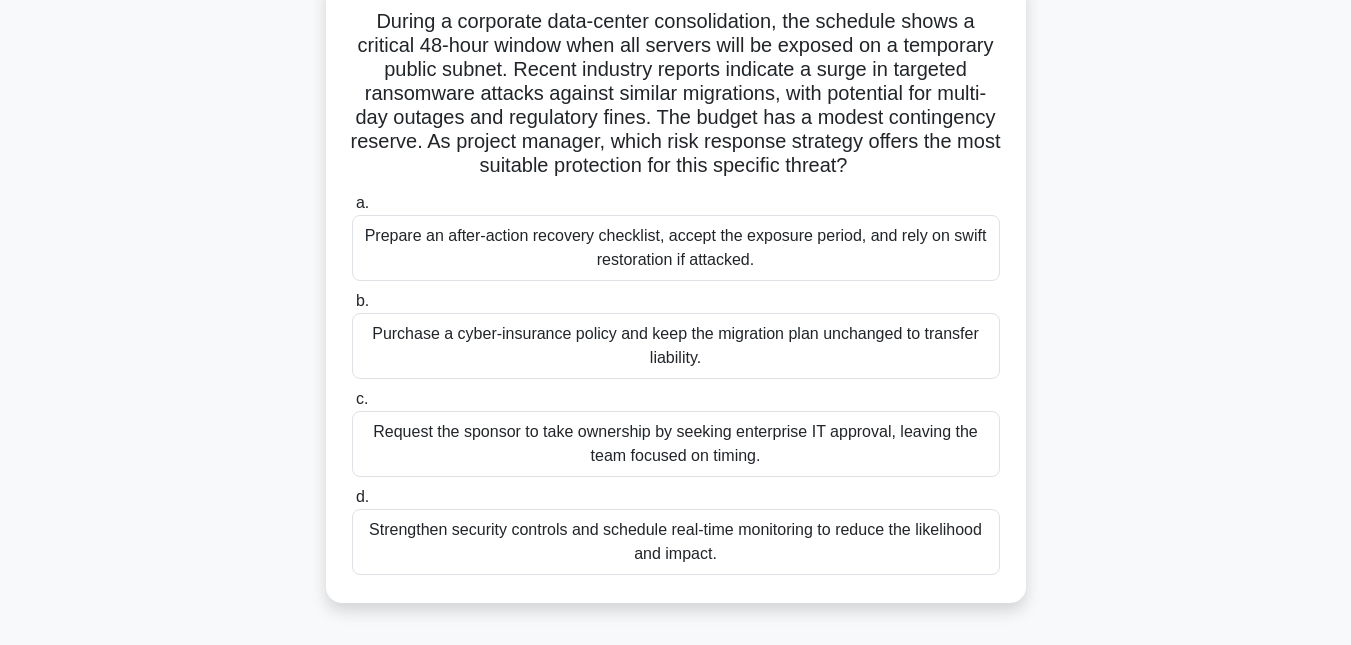 scroll, scrollTop: 142, scrollLeft: 0, axis: vertical 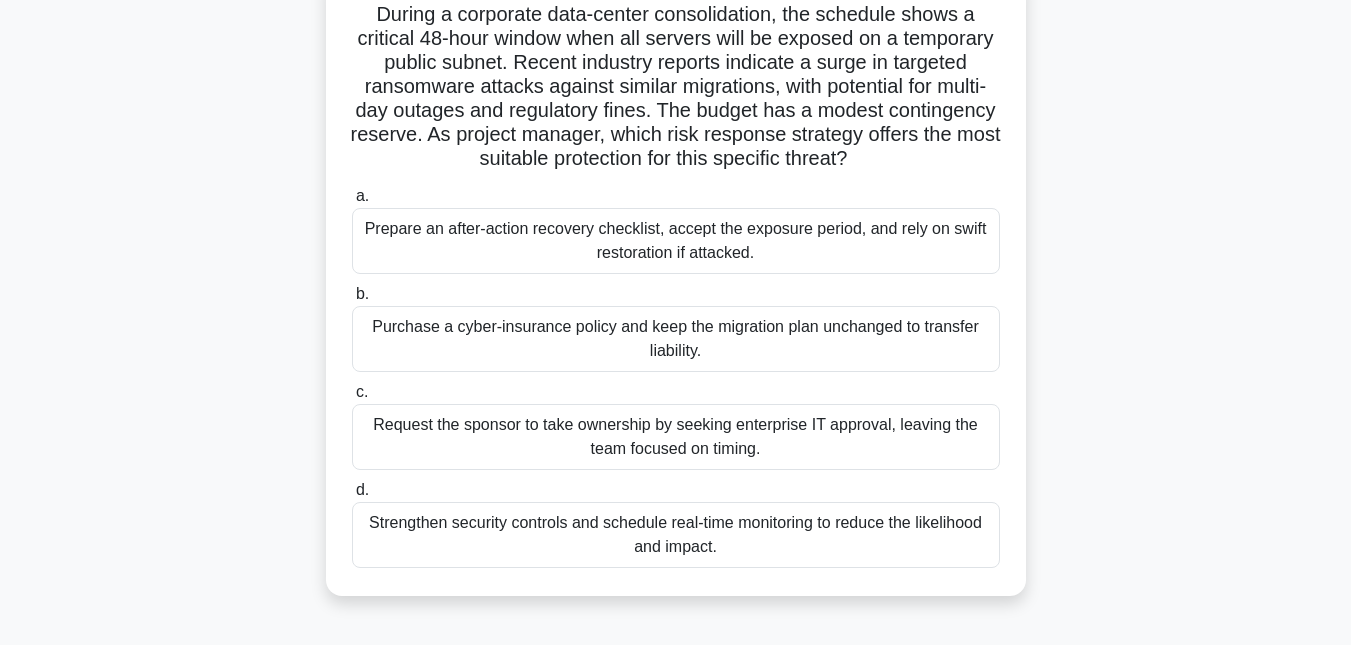 click on "Strengthen security controls and schedule real-time monitoring to reduce the likelihood and impact." at bounding box center (676, 535) 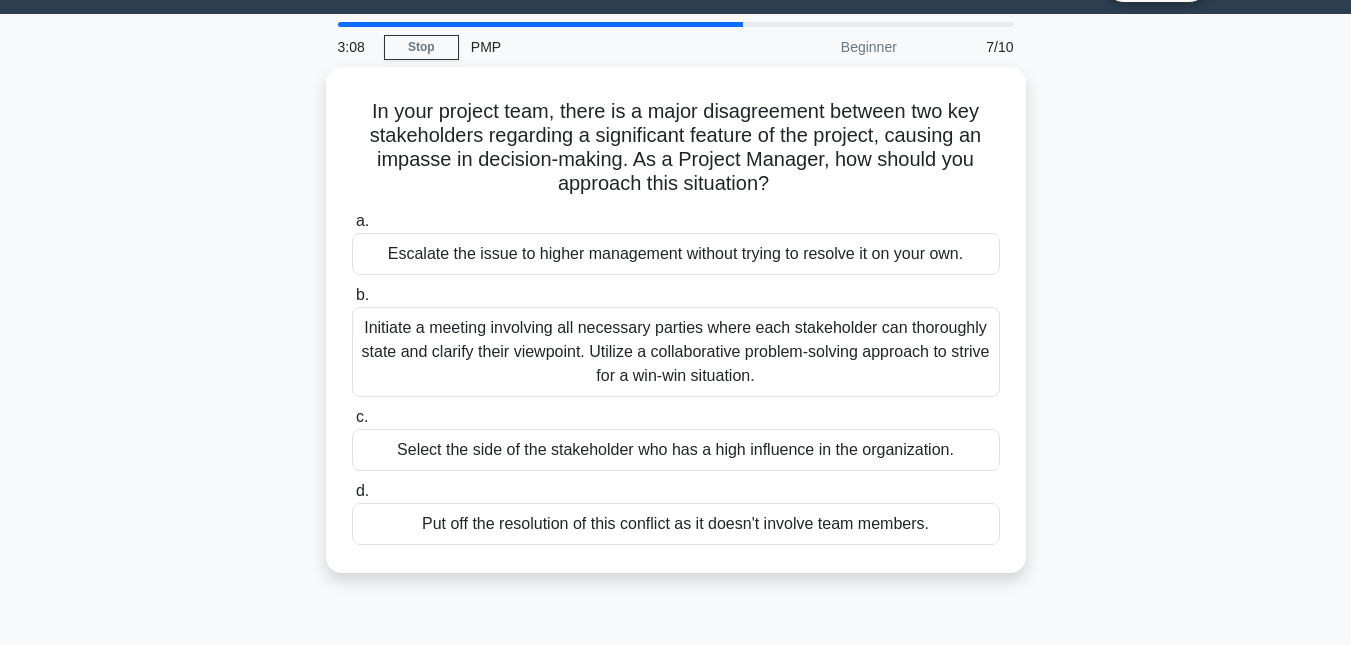 scroll, scrollTop: 0, scrollLeft: 0, axis: both 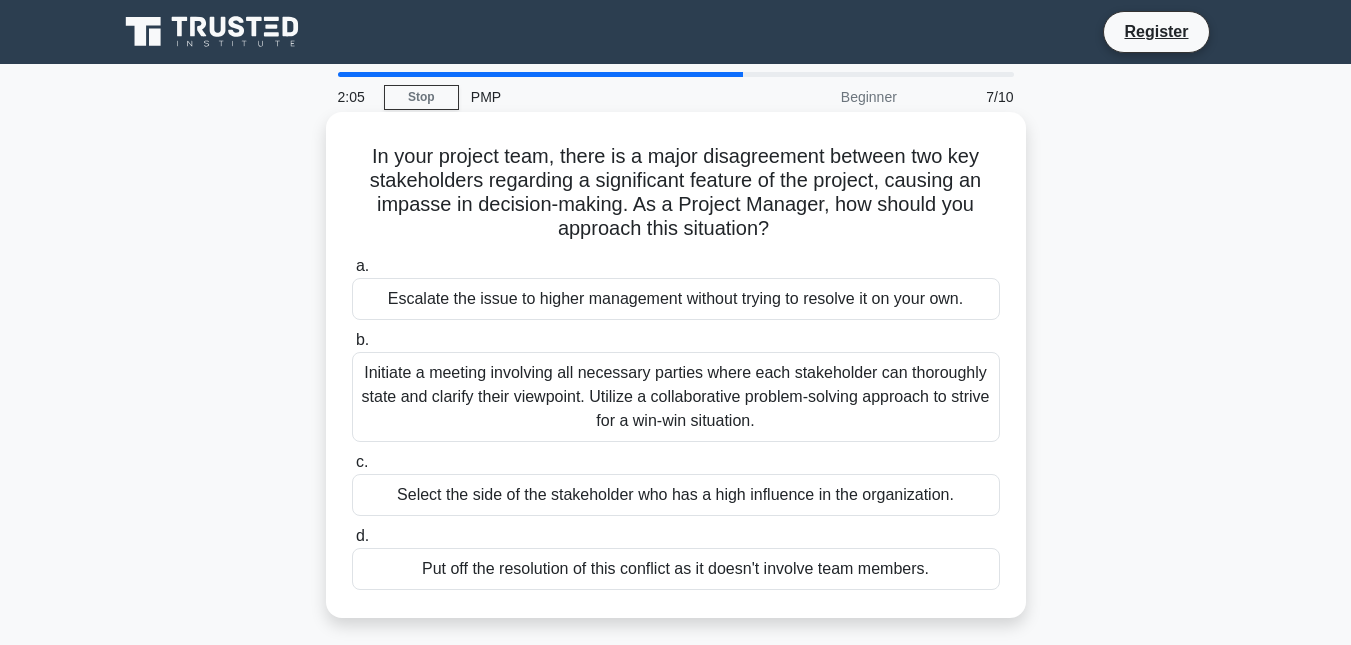 click on "Initiate a meeting involving all necessary parties where each stakeholder can thoroughly state and clarify their viewpoint. Utilize a collaborative problem-solving approach to strive for a win-win situation." at bounding box center (676, 397) 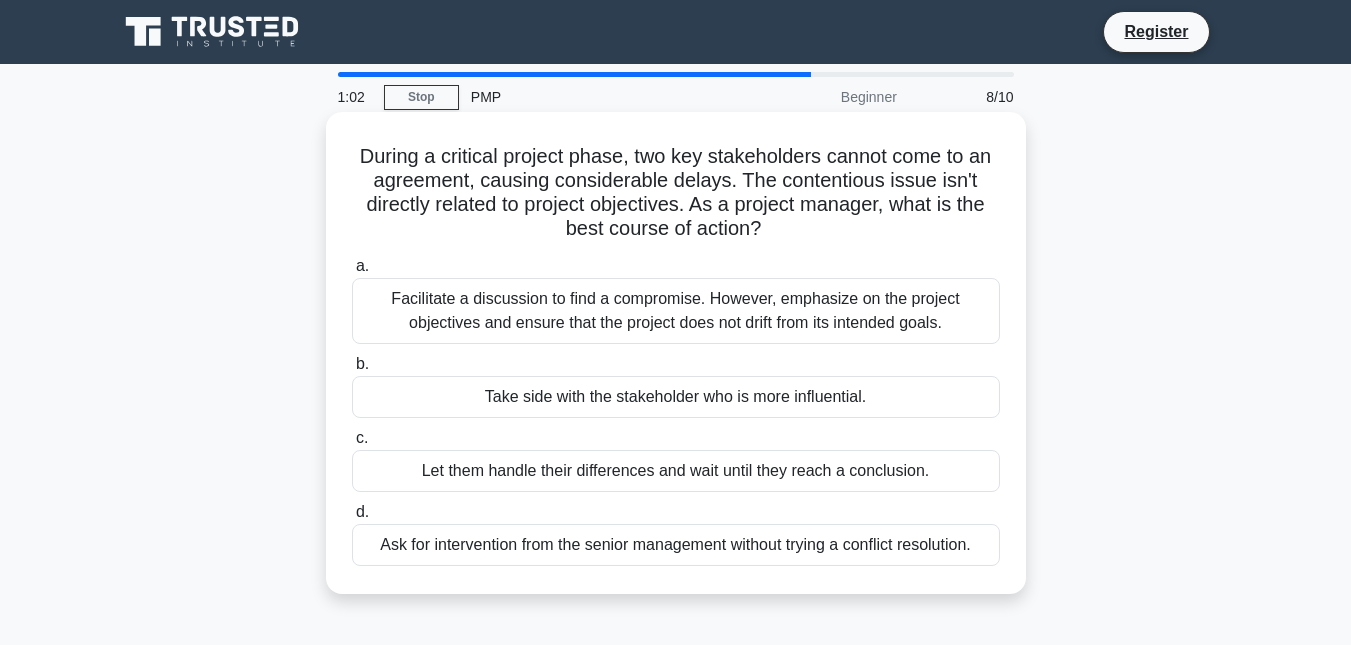 click on "Facilitate a discussion to find a compromise. However, emphasize on the project objectives and ensure that the project does not drift from its intended goals." at bounding box center [676, 311] 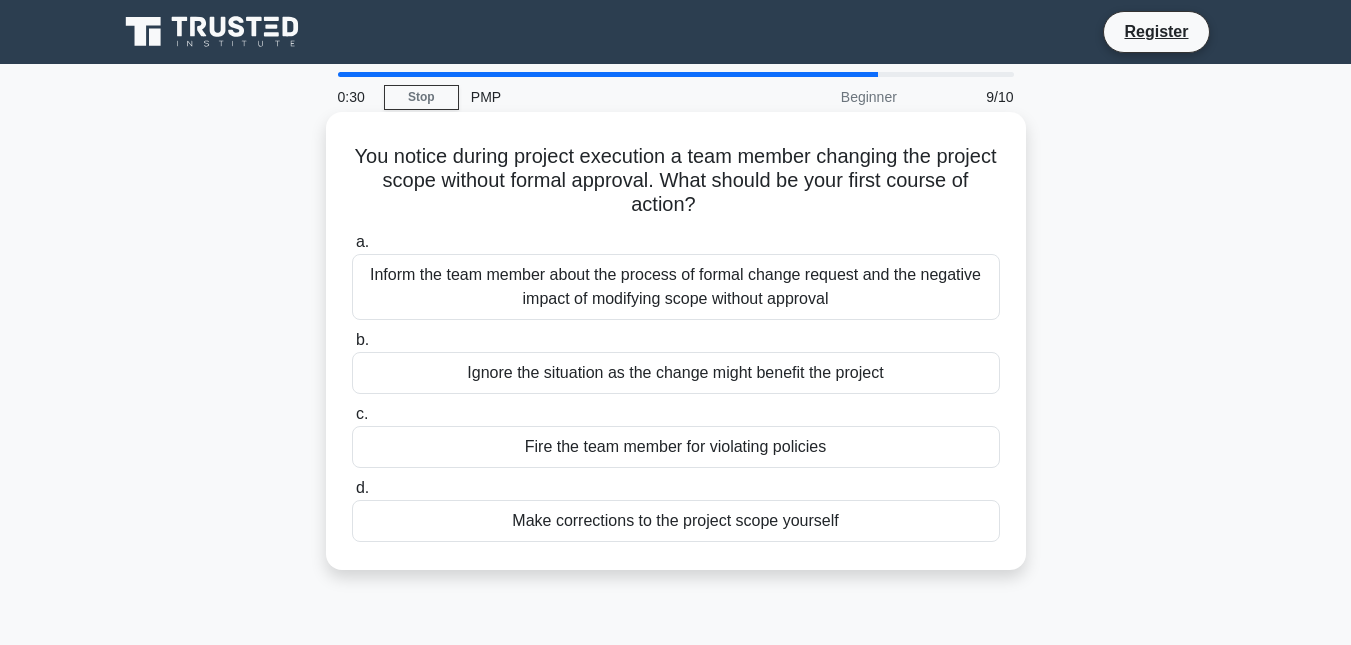 click on "Inform the team member about the process of formal change request and the negative impact of modifying scope without approval" at bounding box center [676, 287] 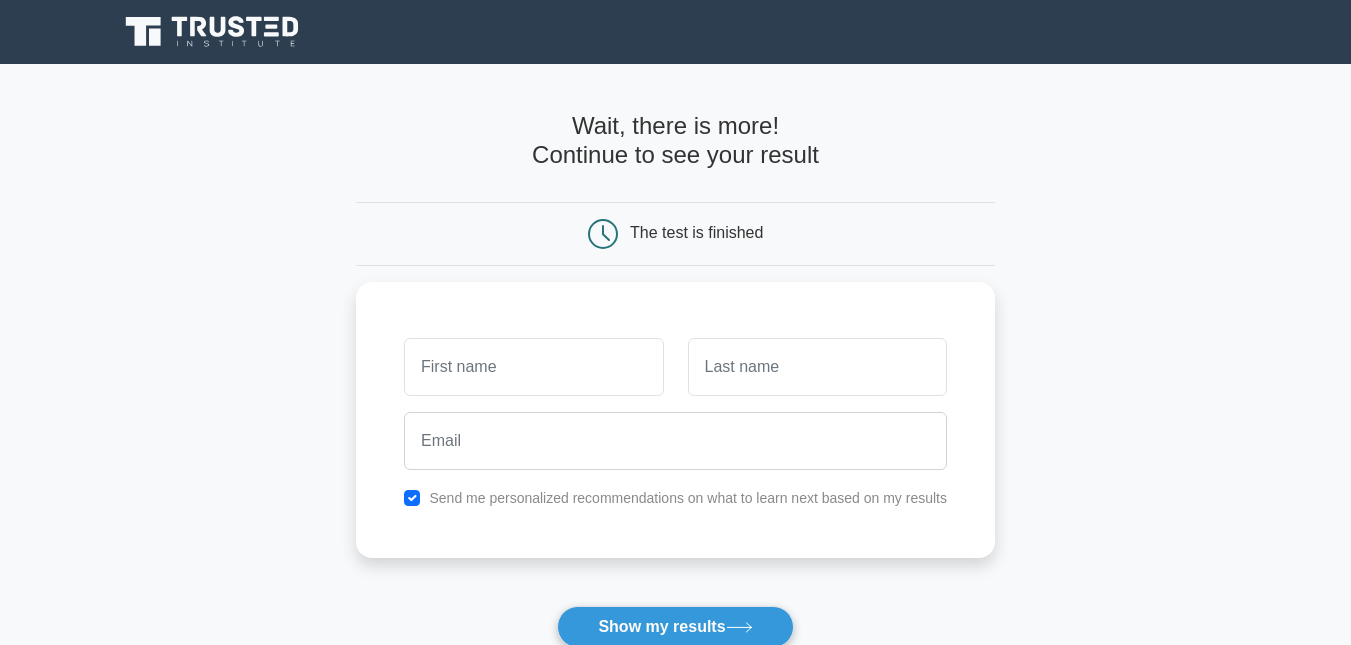 scroll, scrollTop: 0, scrollLeft: 0, axis: both 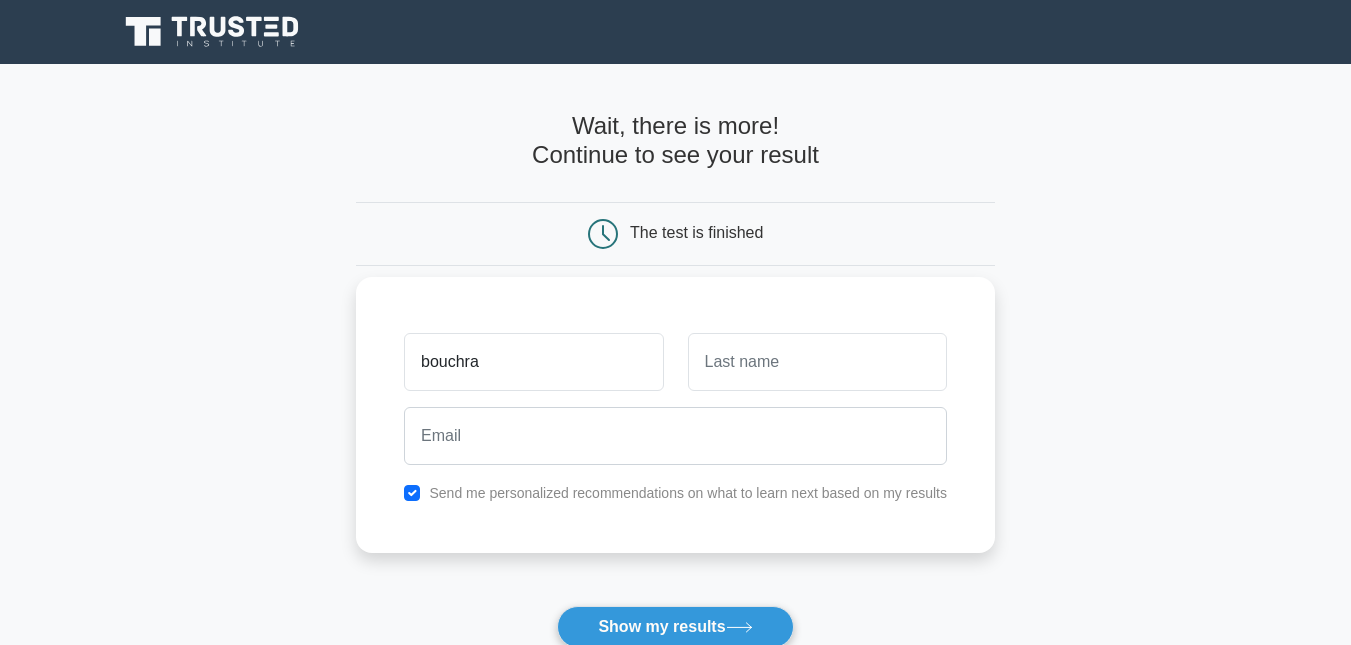 type on "bouchra" 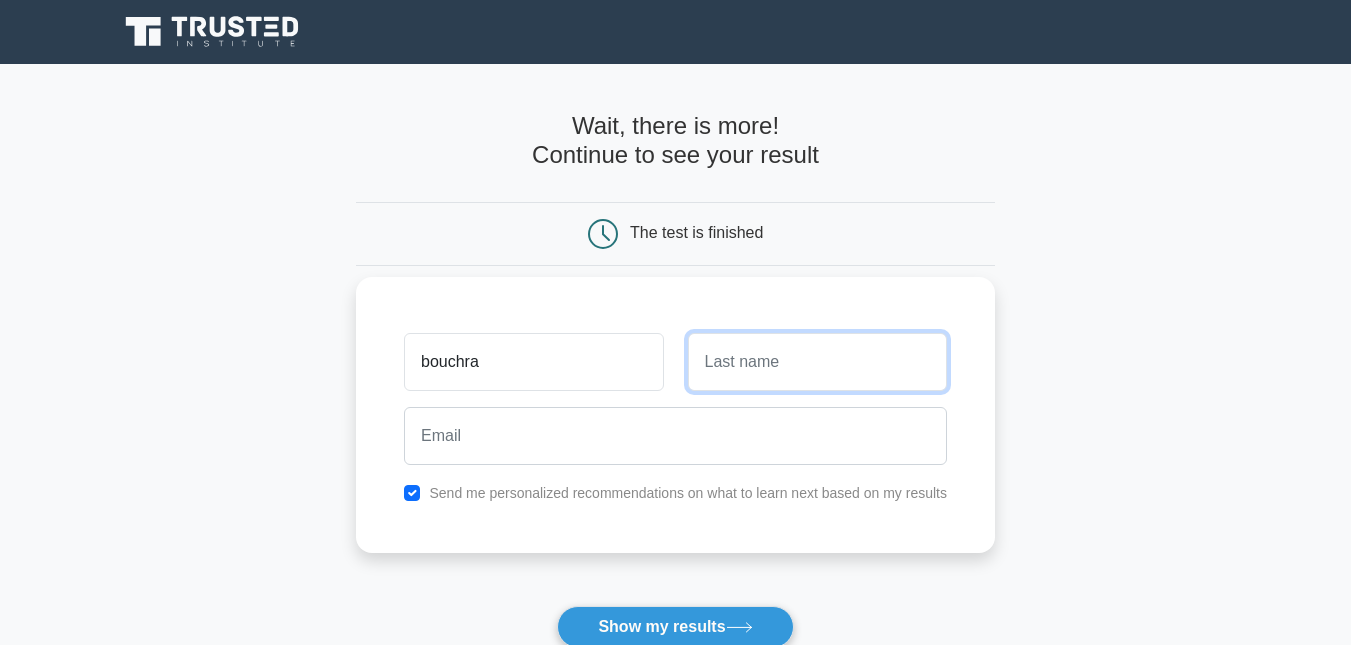 click at bounding box center [817, 362] 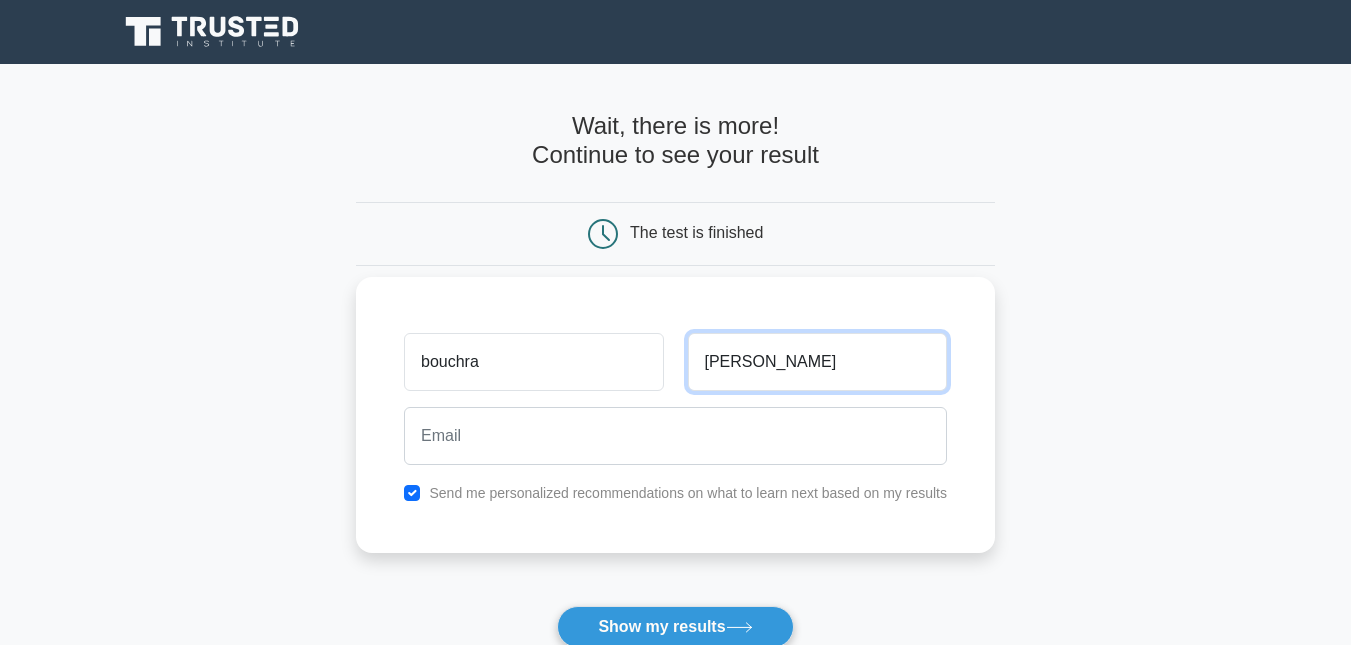 type on "[PERSON_NAME]" 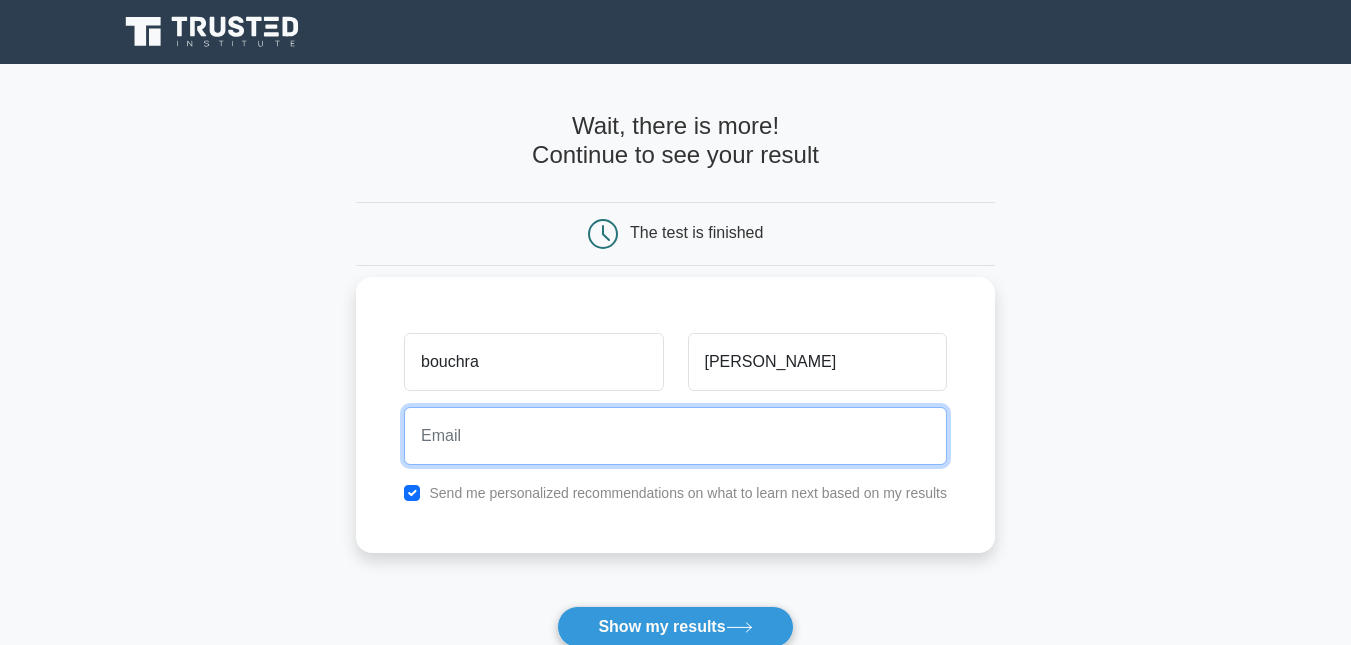 click at bounding box center (675, 436) 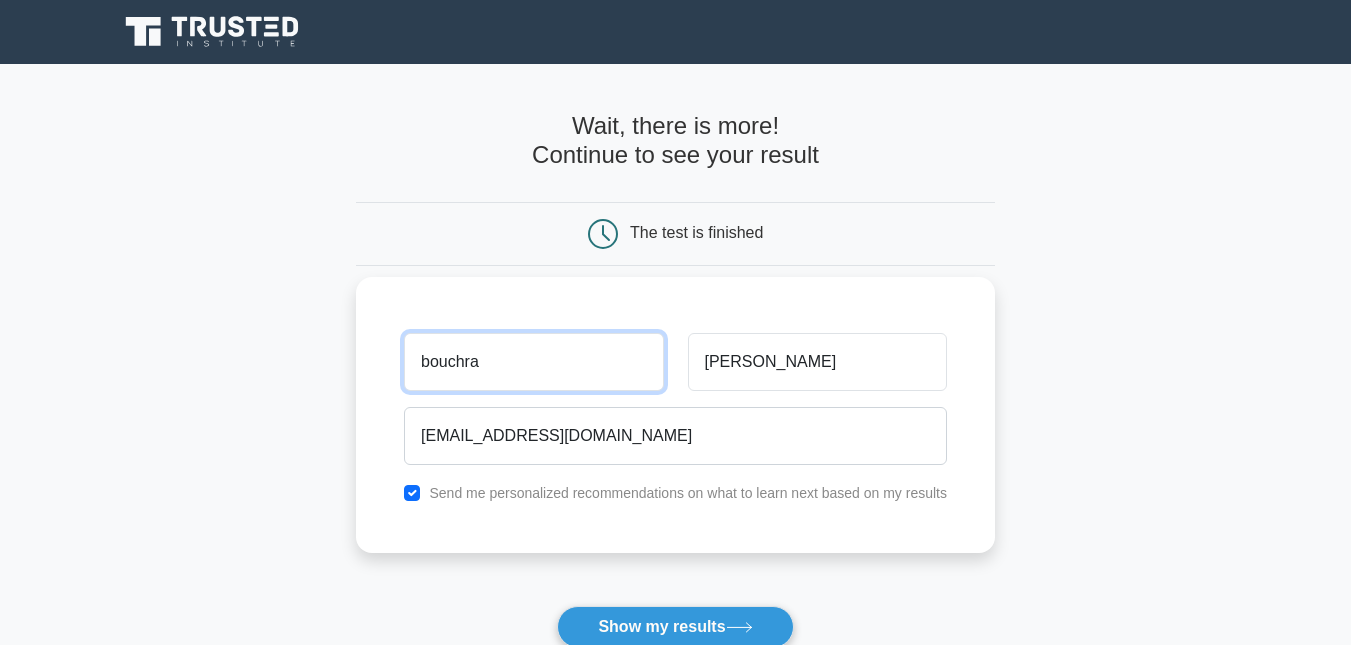 click on "bouchra" at bounding box center [533, 362] 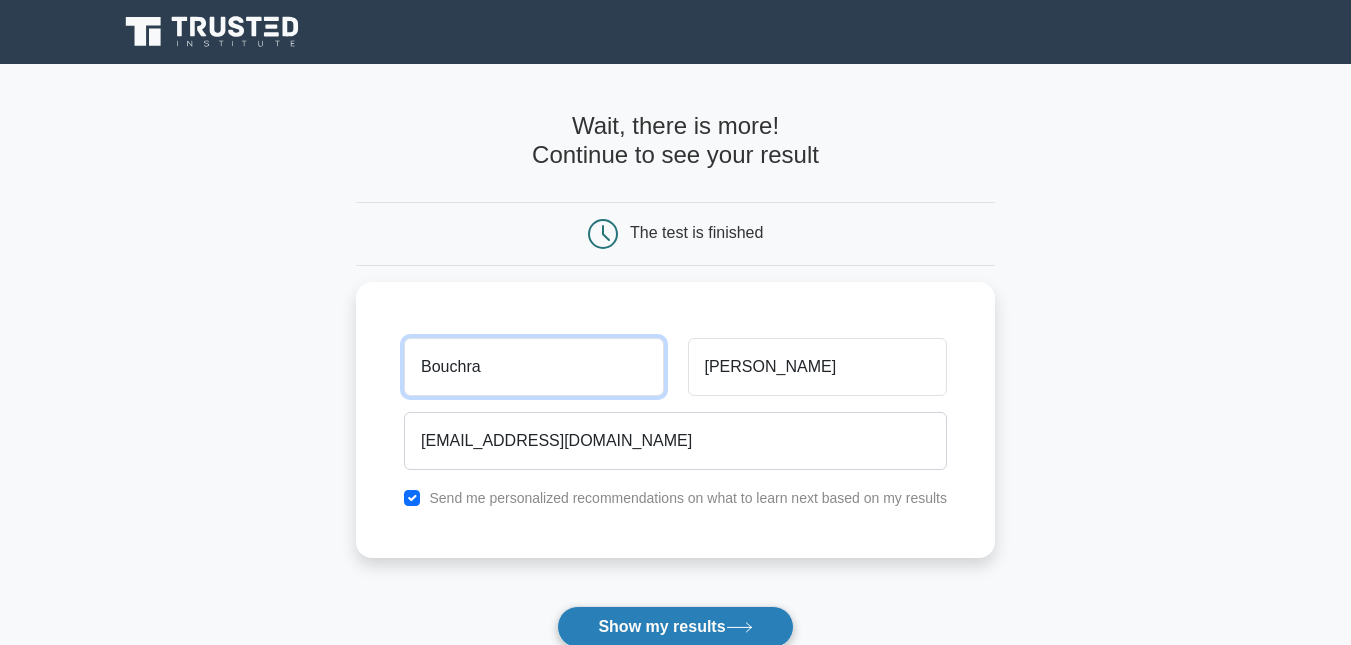 type on "Bouchra" 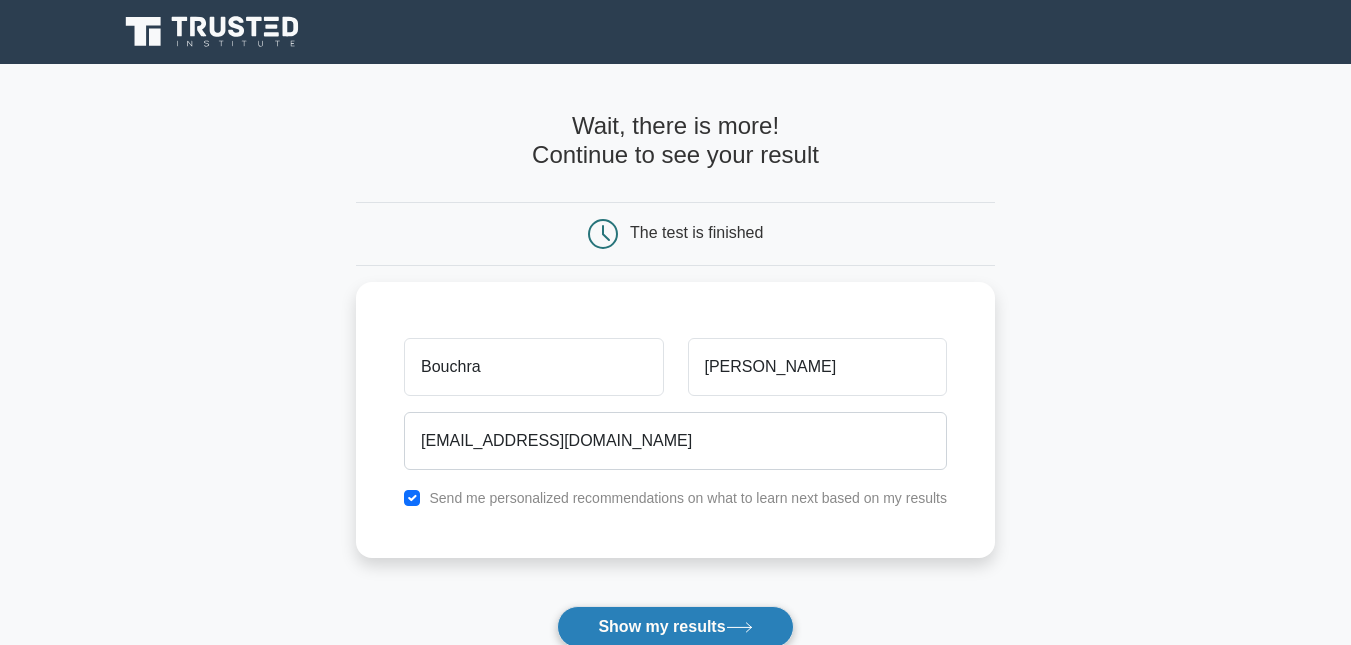 click on "Show my results" at bounding box center (675, 627) 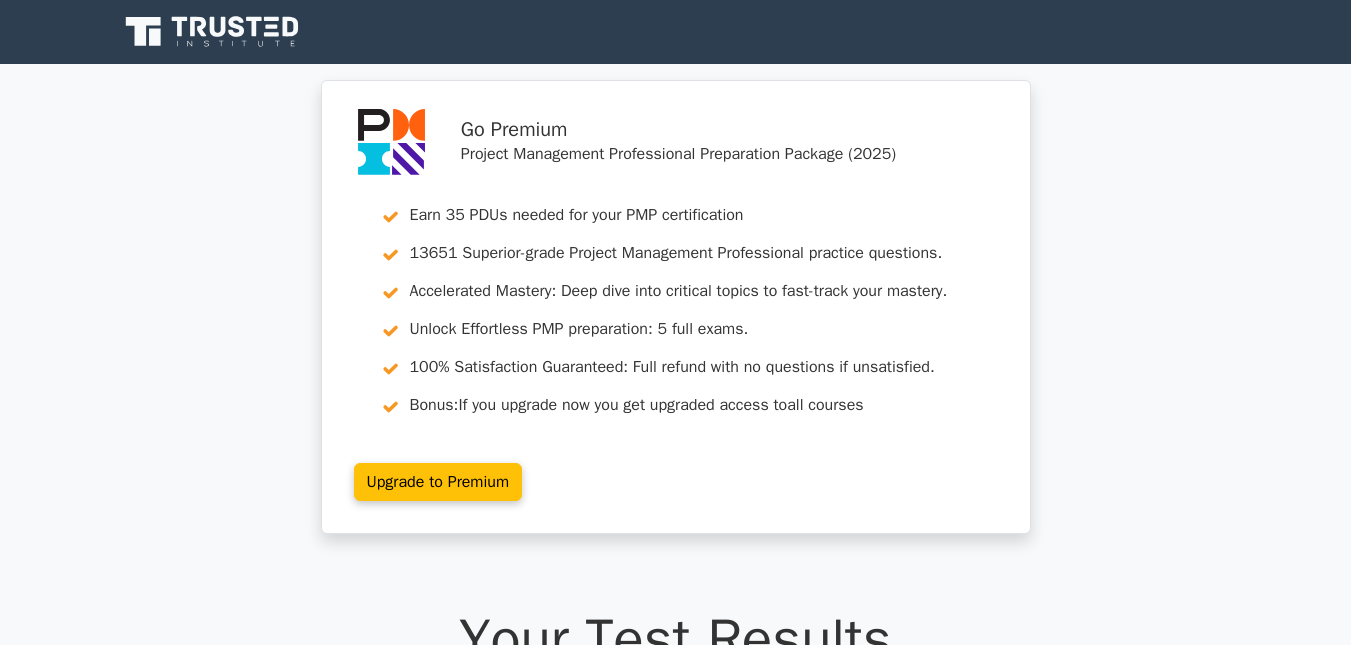 scroll, scrollTop: 0, scrollLeft: 0, axis: both 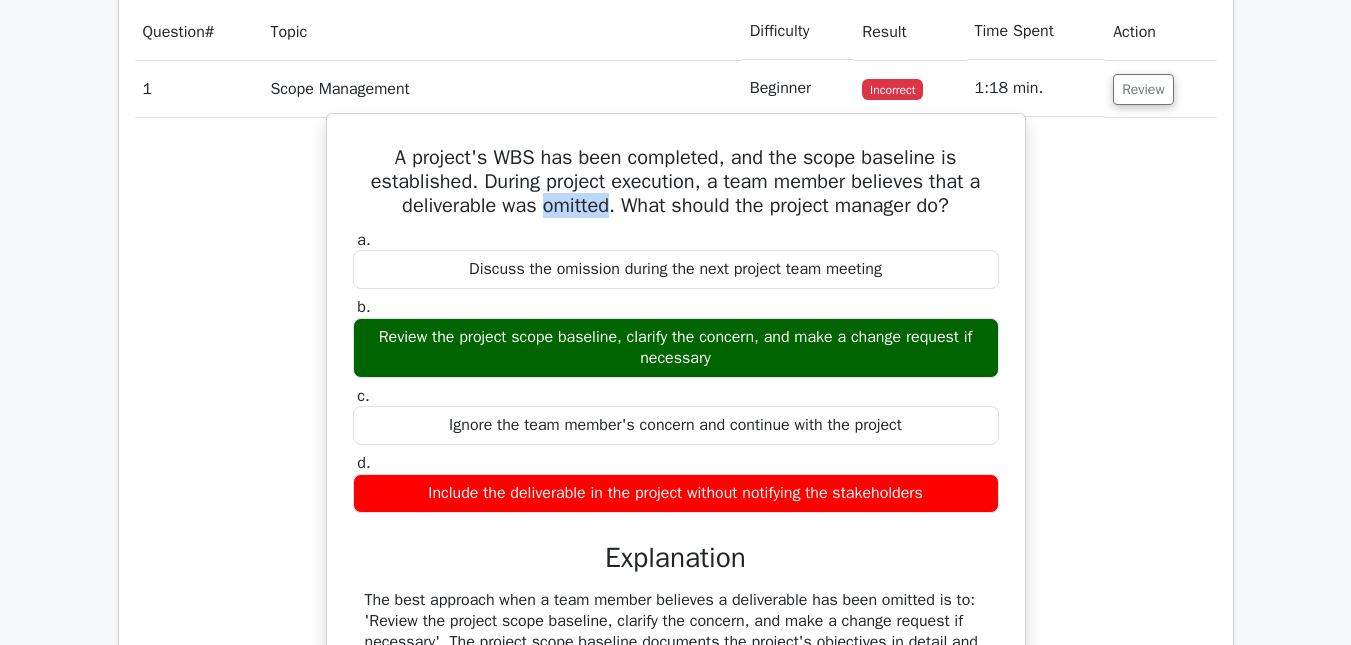 drag, startPoint x: 603, startPoint y: 207, endPoint x: 533, endPoint y: 221, distance: 71.38628 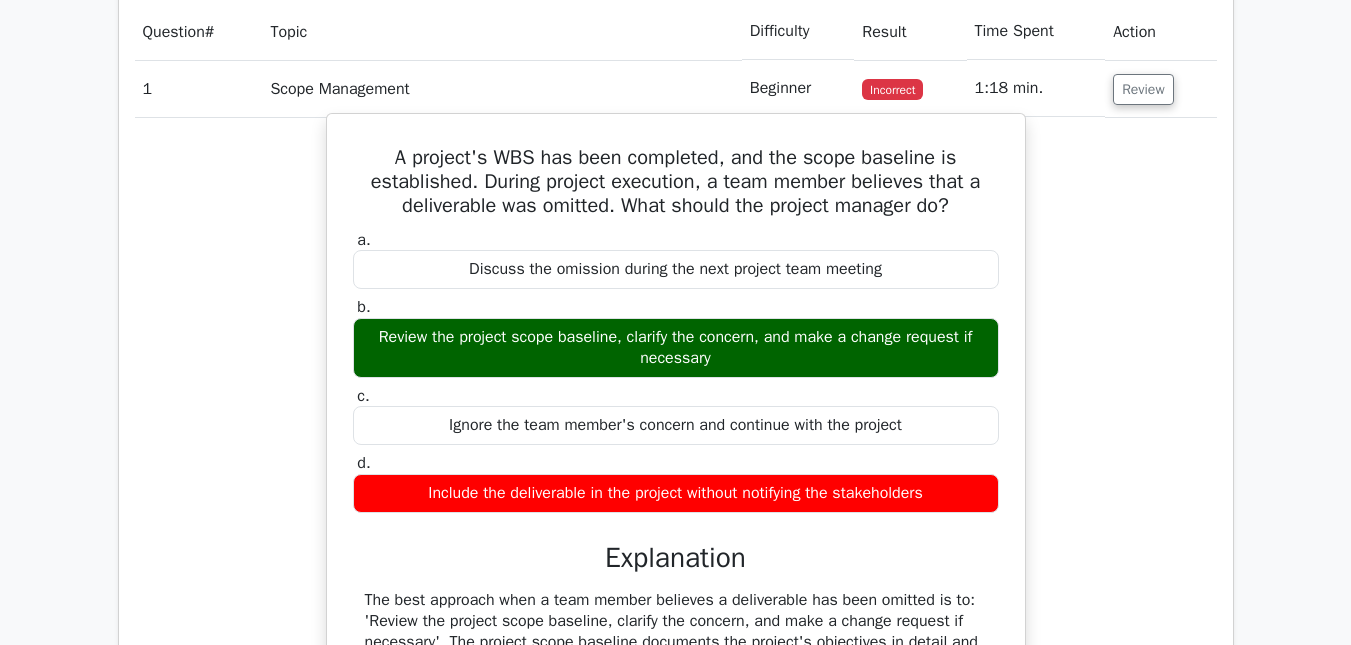 drag, startPoint x: 448, startPoint y: 331, endPoint x: 972, endPoint y: 277, distance: 526.7751 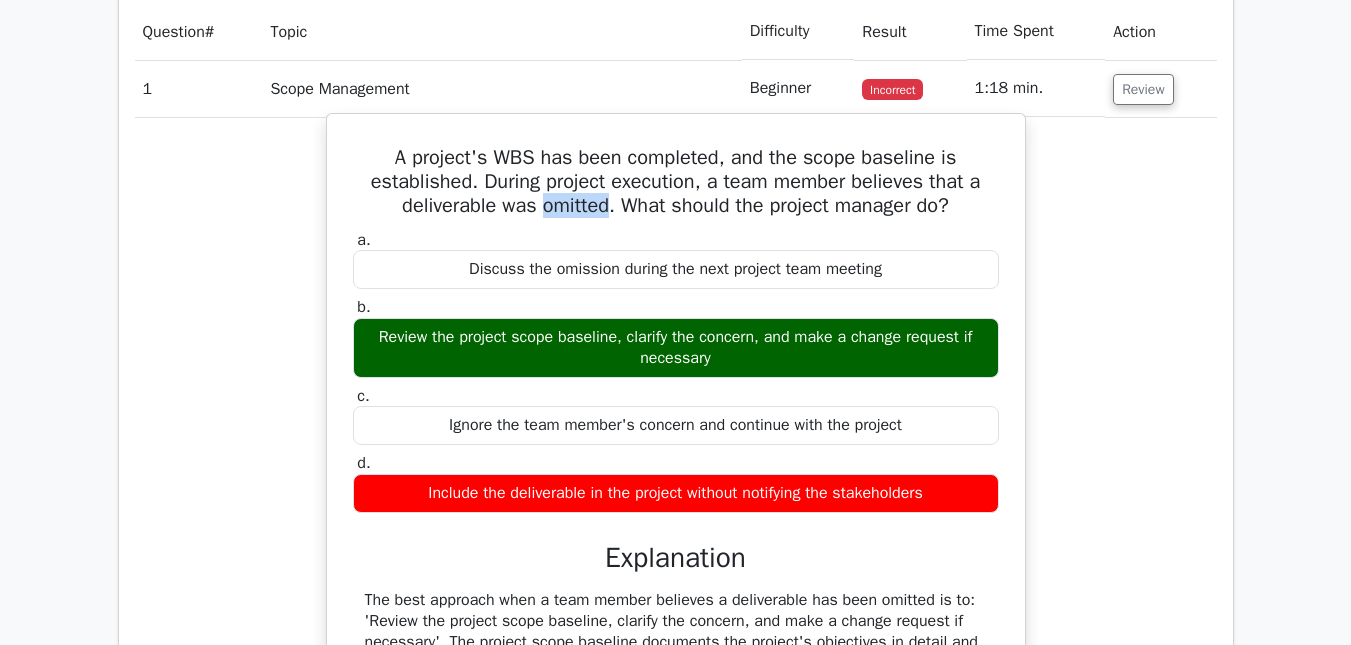 drag, startPoint x: 535, startPoint y: 208, endPoint x: 609, endPoint y: 213, distance: 74.168724 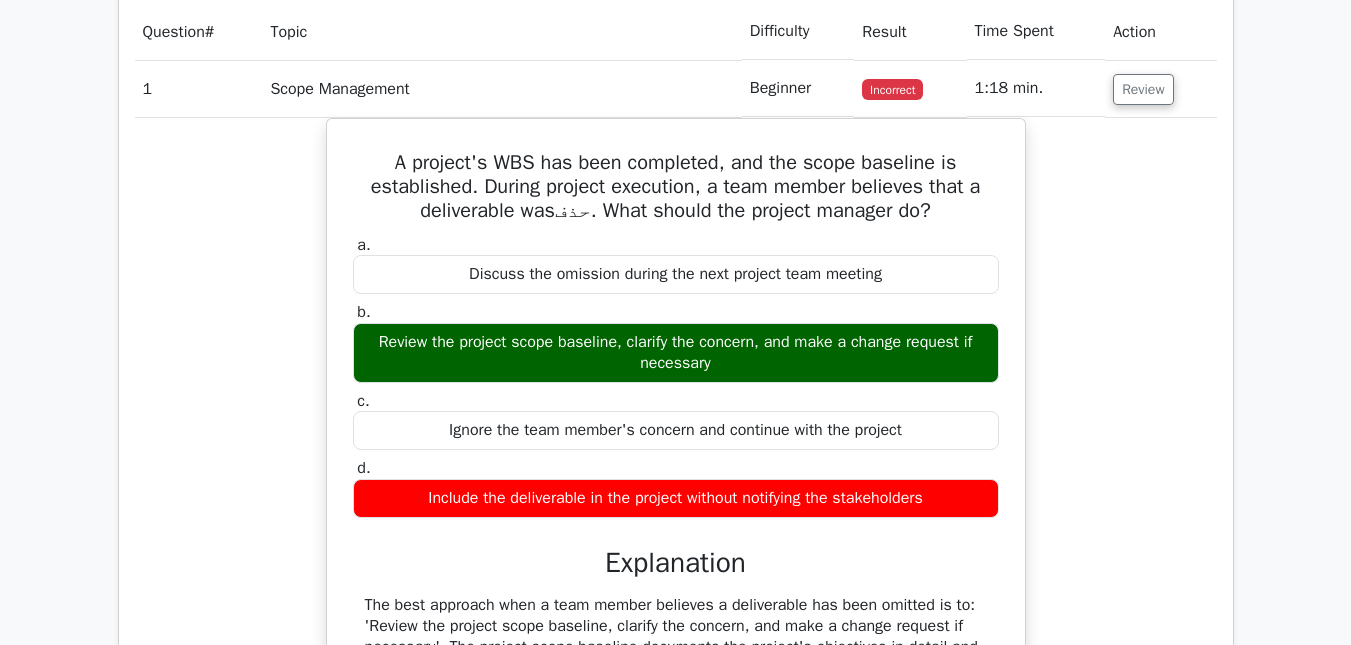 click on "A project's WBS has been completed, and the scope baseline is established. During project execution, a team member believes that a deliverable was  ‏حذف‏ . What should the project manager do?
a.
Discuss the omission during the next project team meeting
b.
c. d." at bounding box center (676, 545) 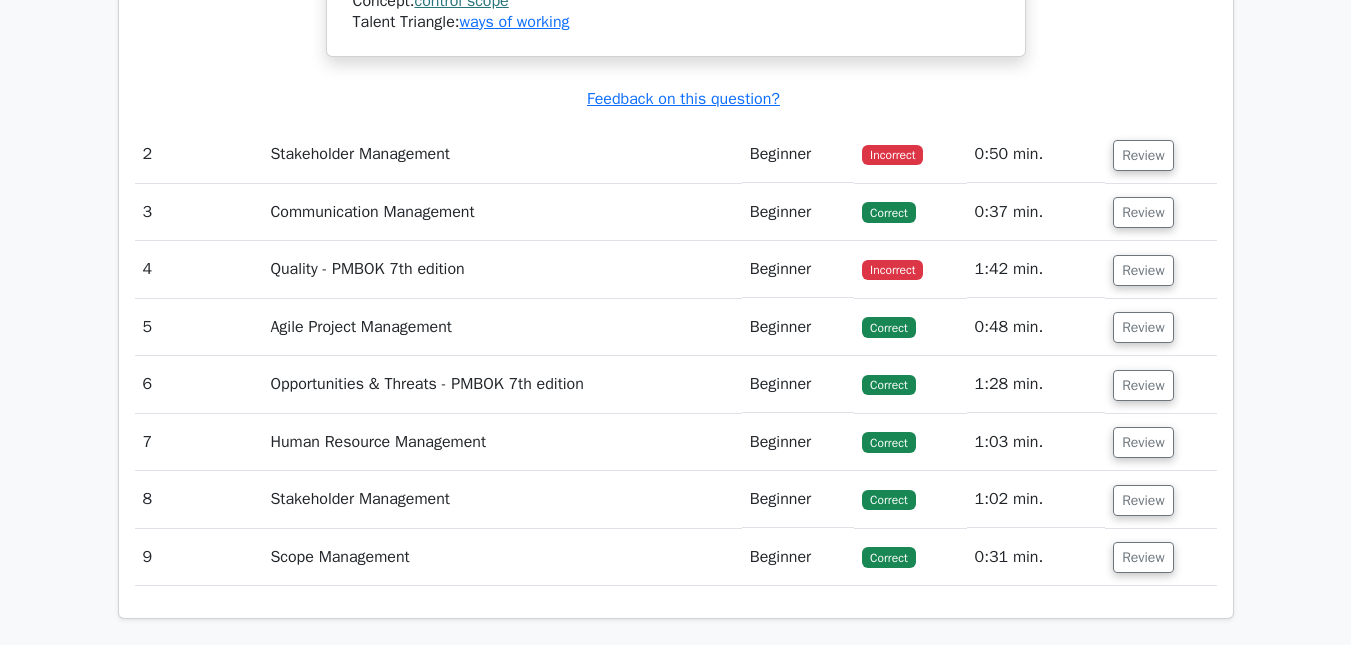 scroll, scrollTop: 2497, scrollLeft: 0, axis: vertical 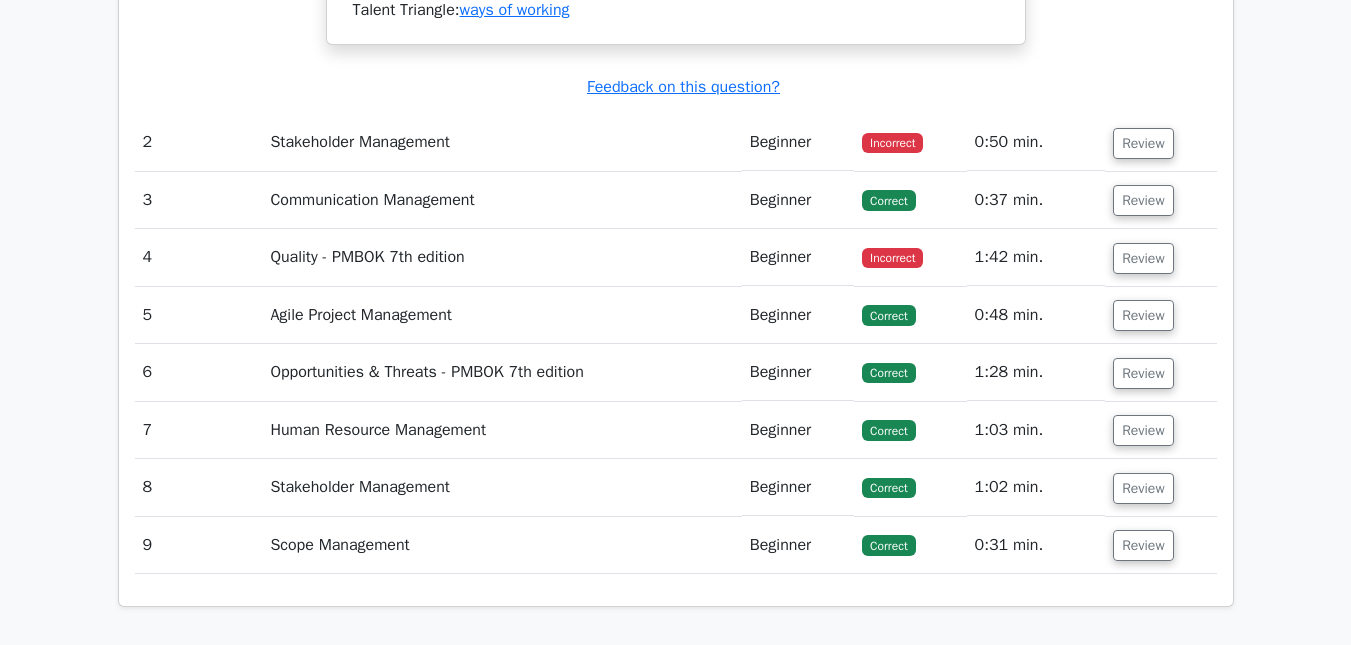 click on "Incorrect" at bounding box center (892, 143) 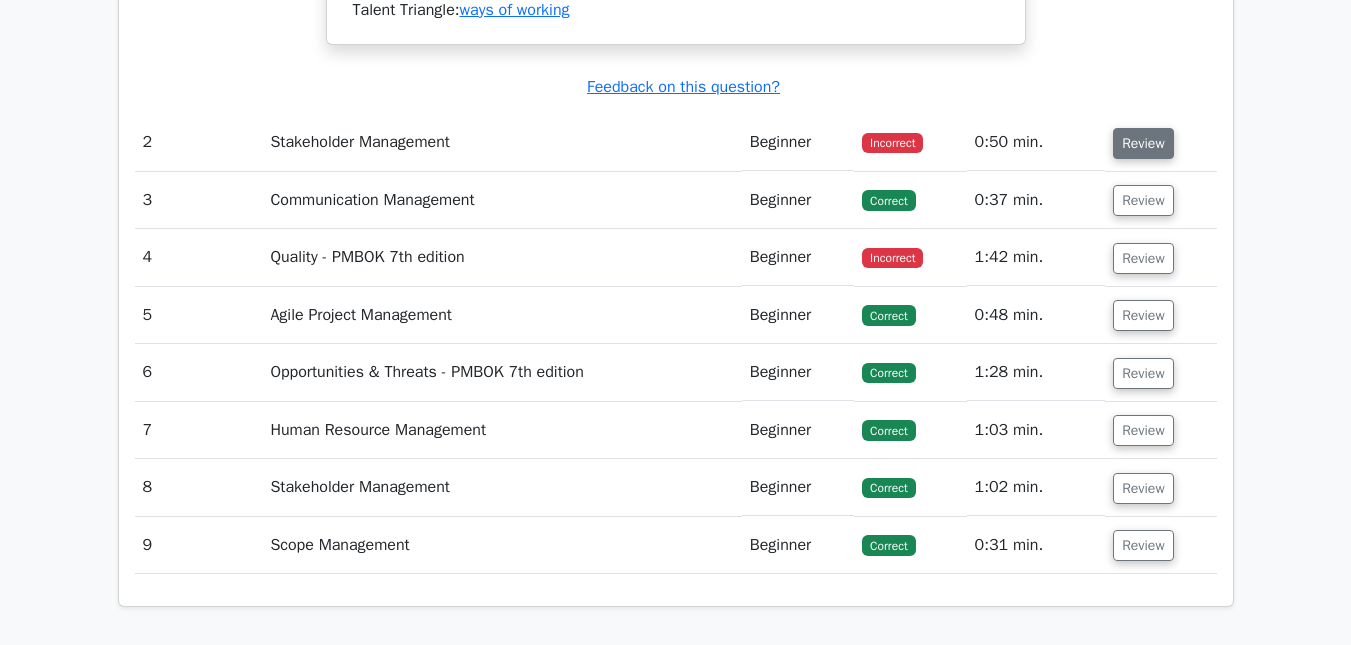 click on "Review" at bounding box center (1143, 143) 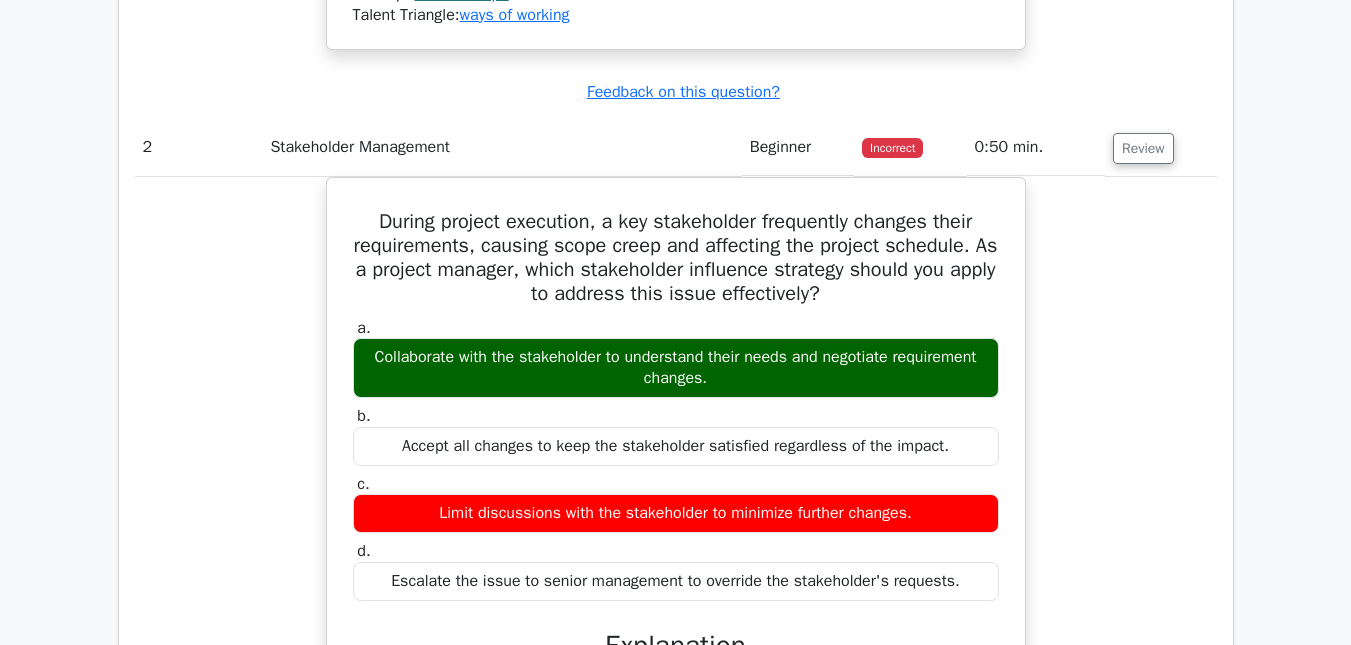 scroll, scrollTop: 1933, scrollLeft: 0, axis: vertical 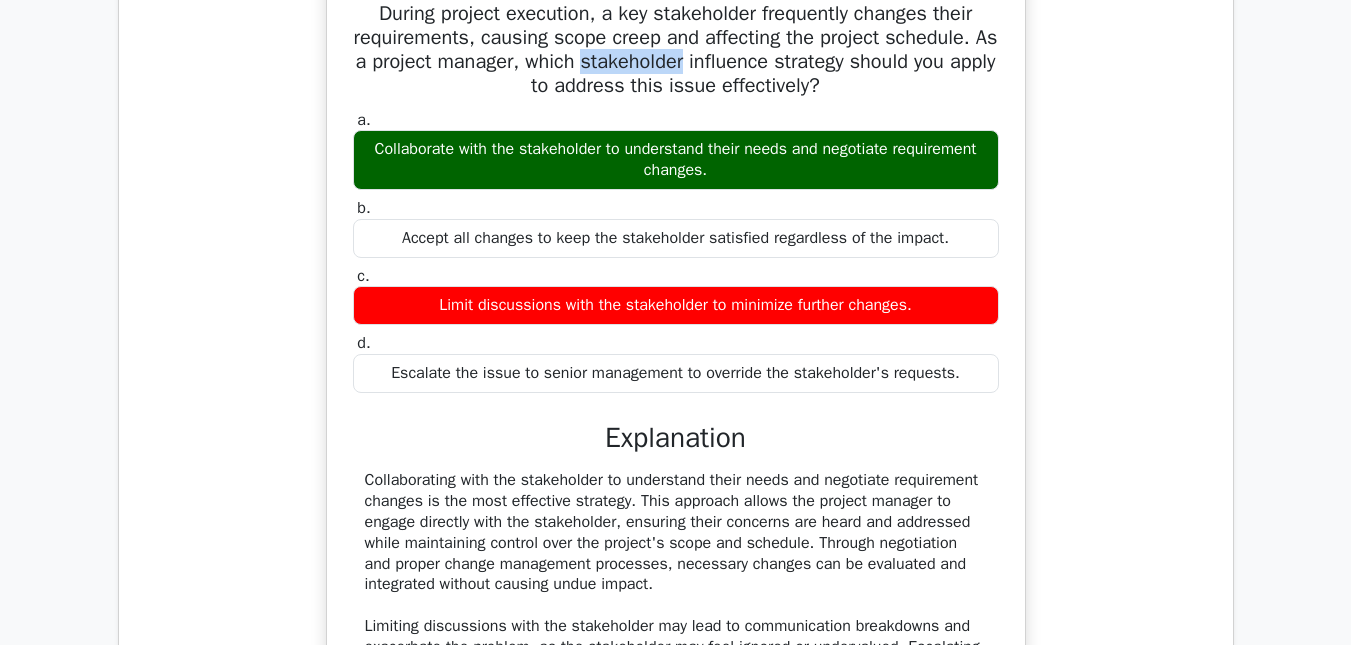 drag, startPoint x: 719, startPoint y: 64, endPoint x: 616, endPoint y: 70, distance: 103.17461 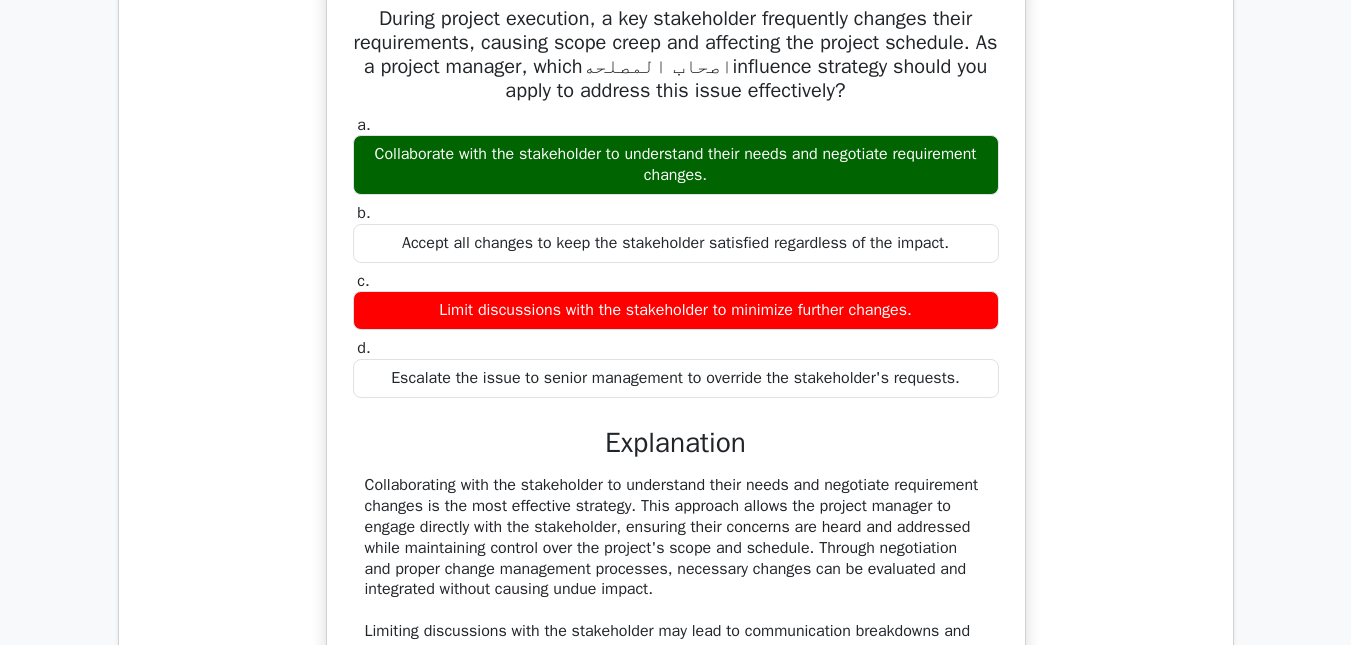 click on "During project execution, a key stakeholder frequently changes their requirements, causing scope creep and affecting the project schedule. As a project manager, which  ‏اصحاب المصلحه‏  influence strategy should you apply to address this issue effectively?
a.
Collaborate with the stakeholder to understand their needs and negotiate requirement changes.
b. c. d." at bounding box center (676, 424) 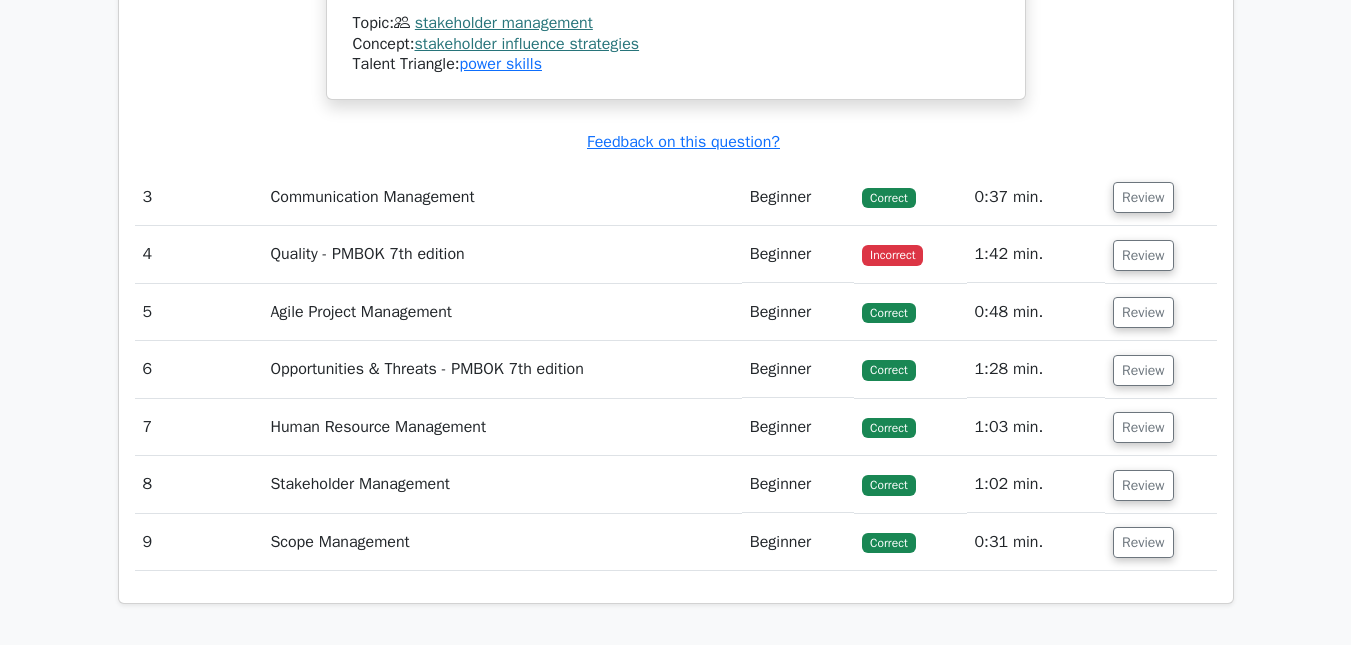 scroll, scrollTop: 3457, scrollLeft: 0, axis: vertical 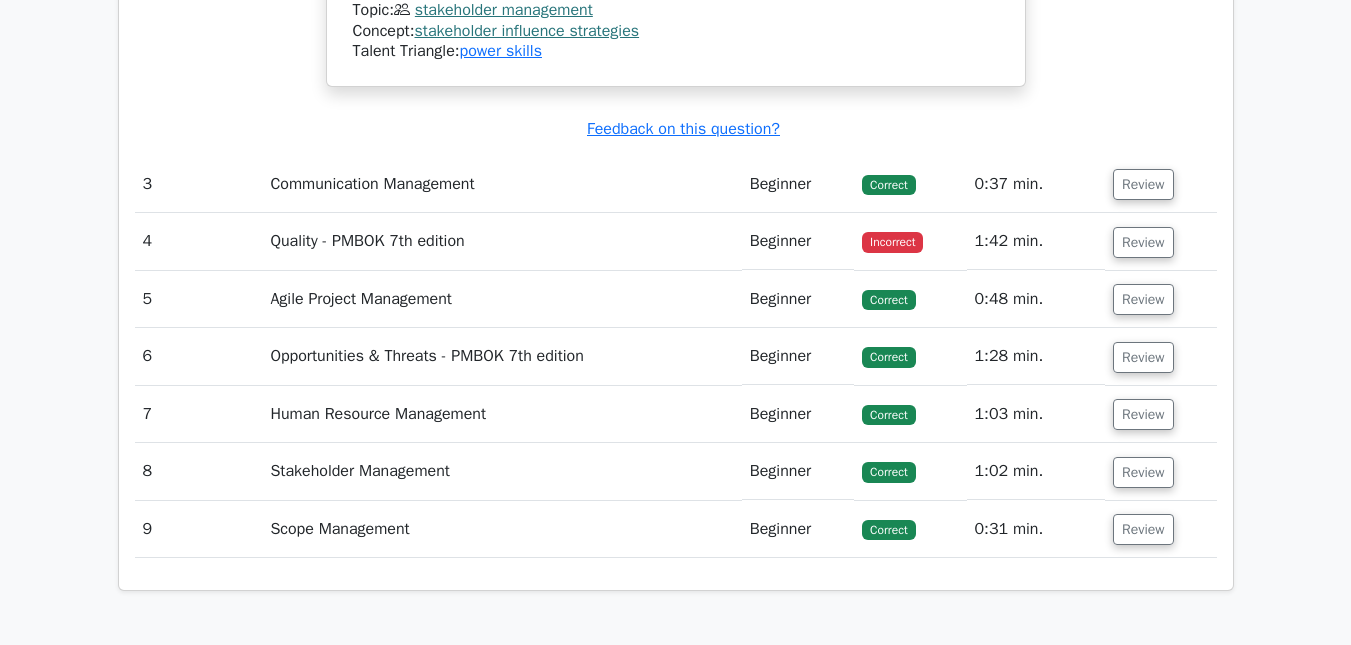 click on "Incorrect" at bounding box center (892, 242) 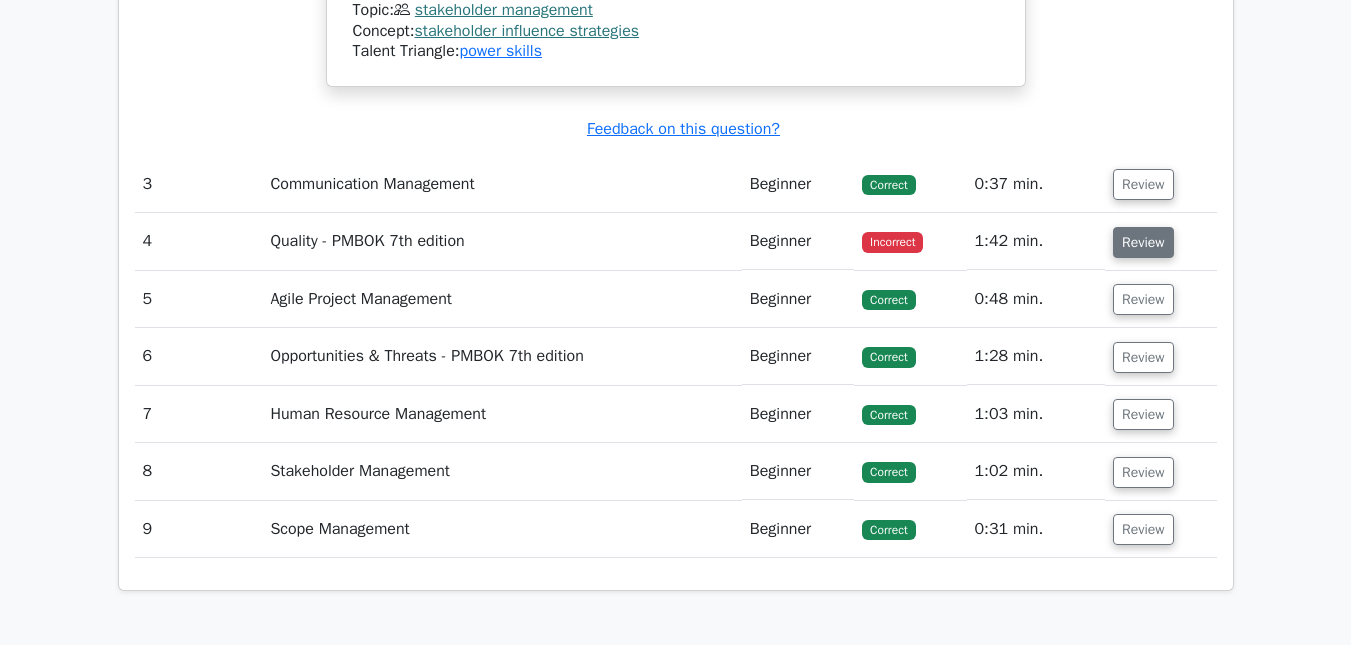 click on "Review" at bounding box center [1143, 242] 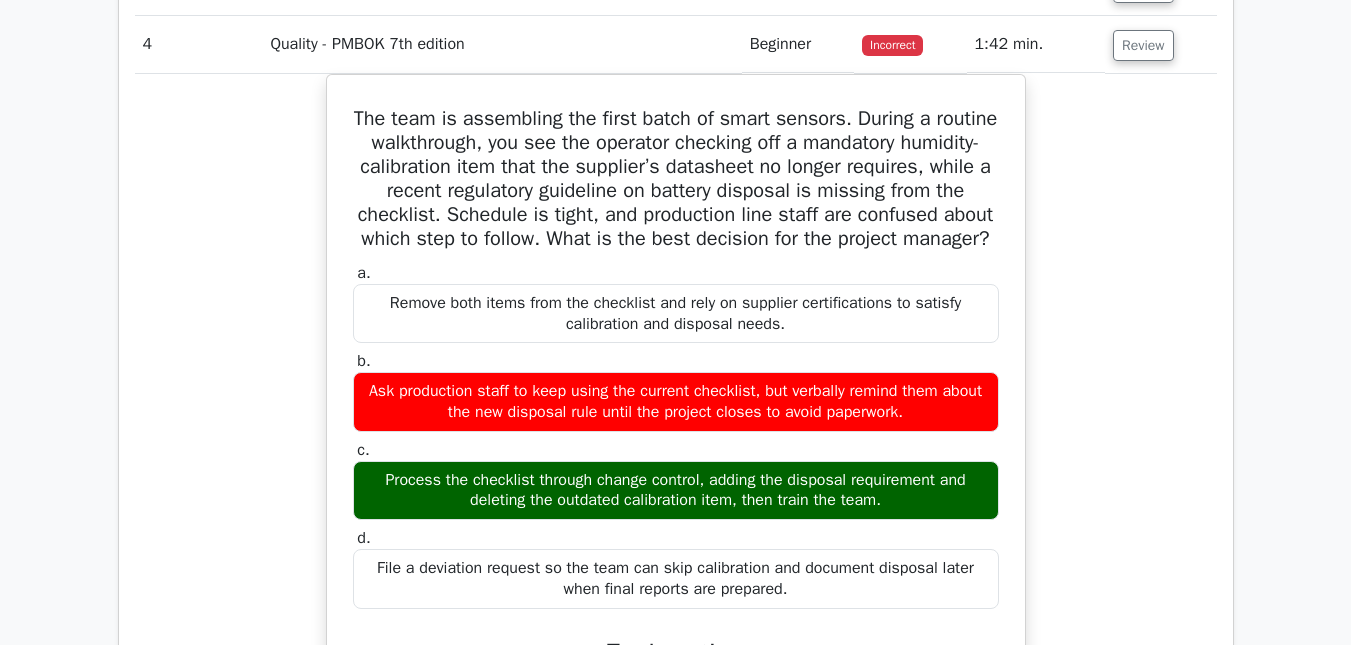 scroll, scrollTop: 3670, scrollLeft: 0, axis: vertical 